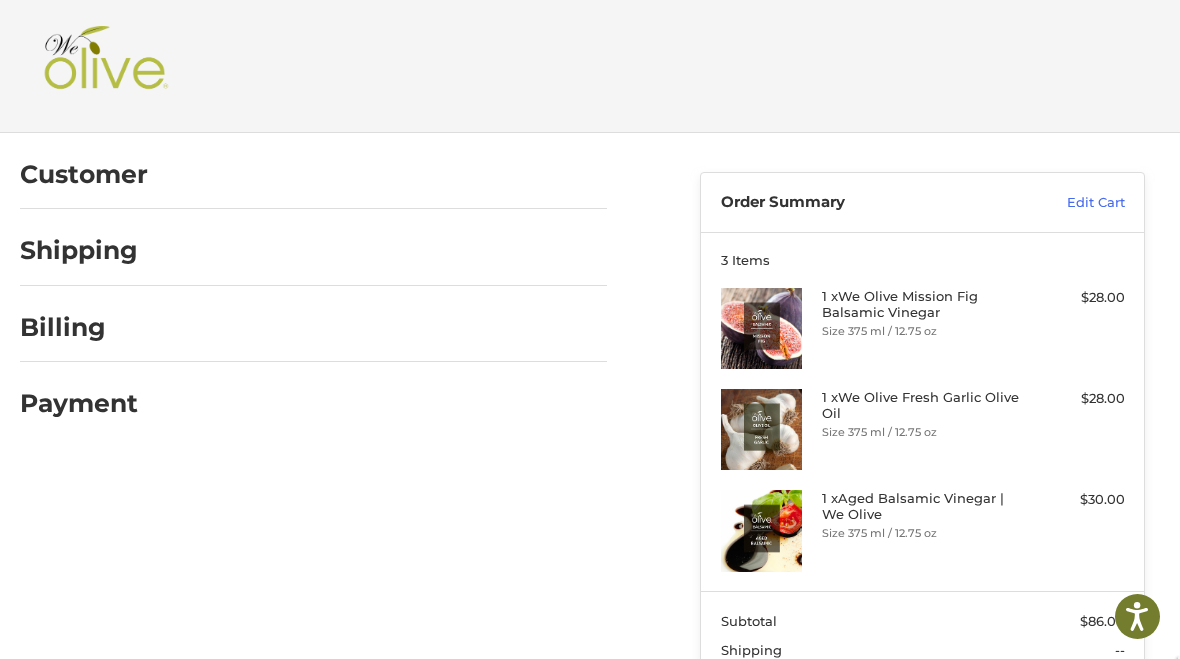 scroll, scrollTop: 0, scrollLeft: 0, axis: both 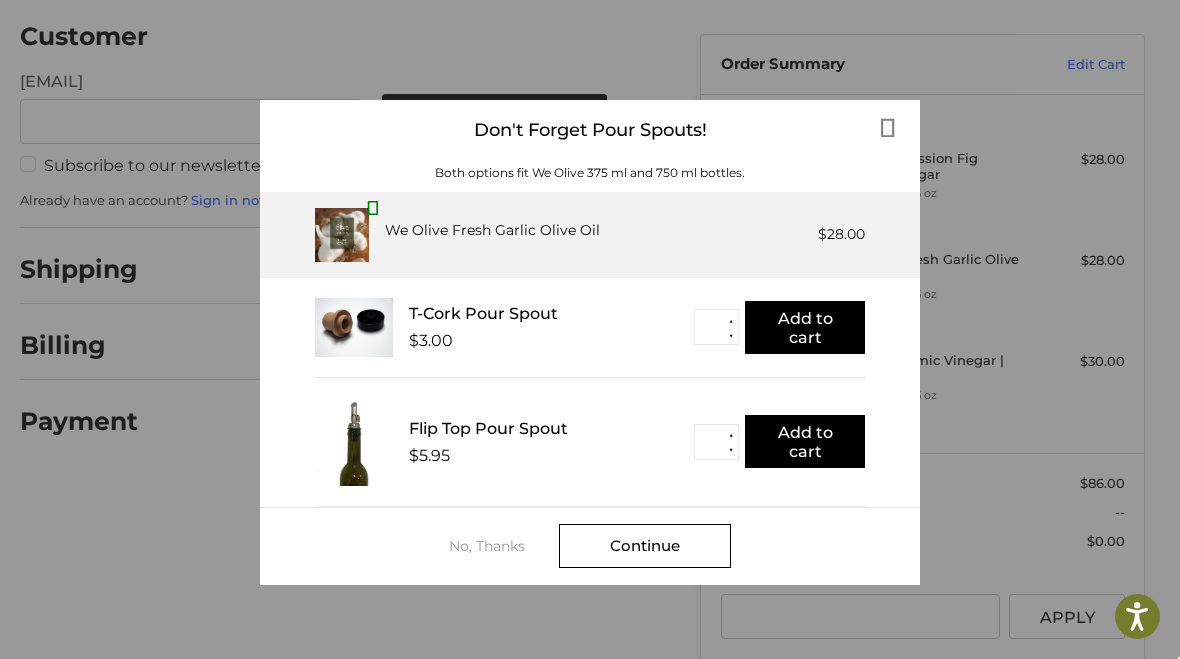 click on "Continue" at bounding box center [645, 546] 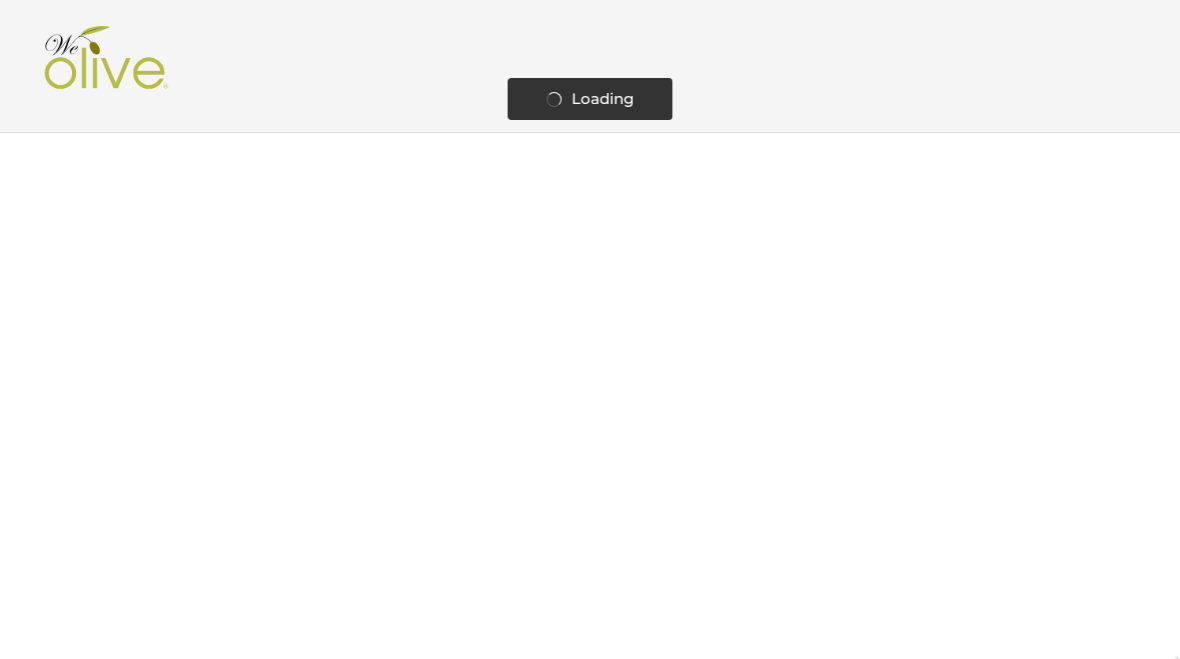 scroll, scrollTop: 0, scrollLeft: 0, axis: both 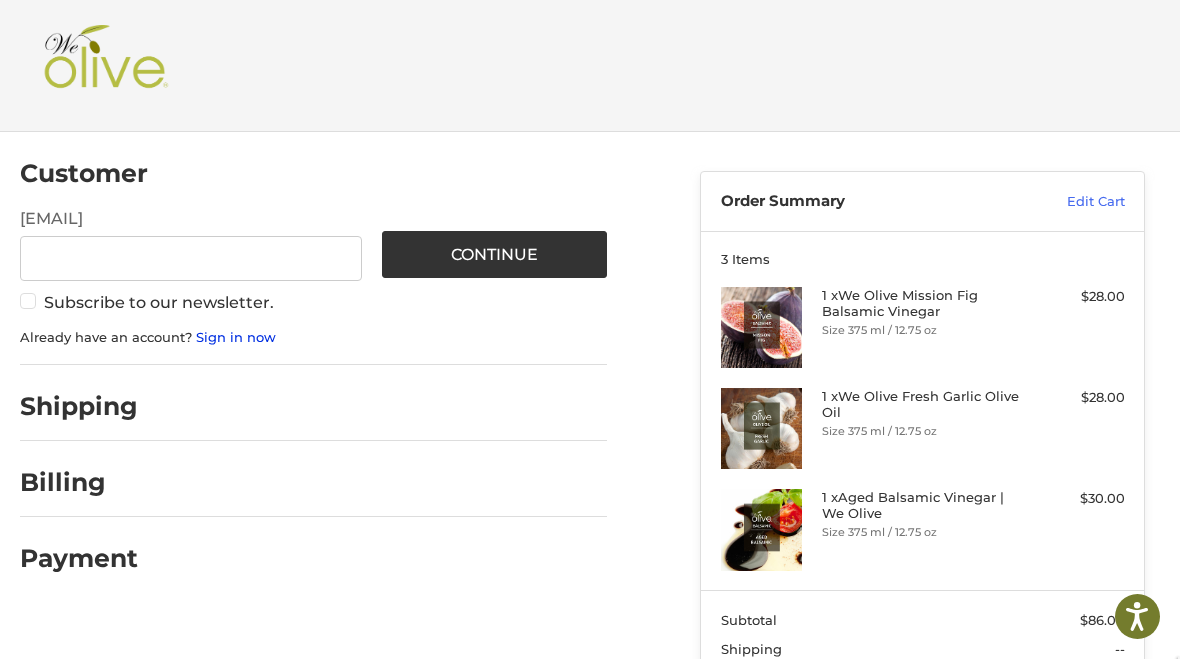 click on "Sign in now" at bounding box center (236, 337) 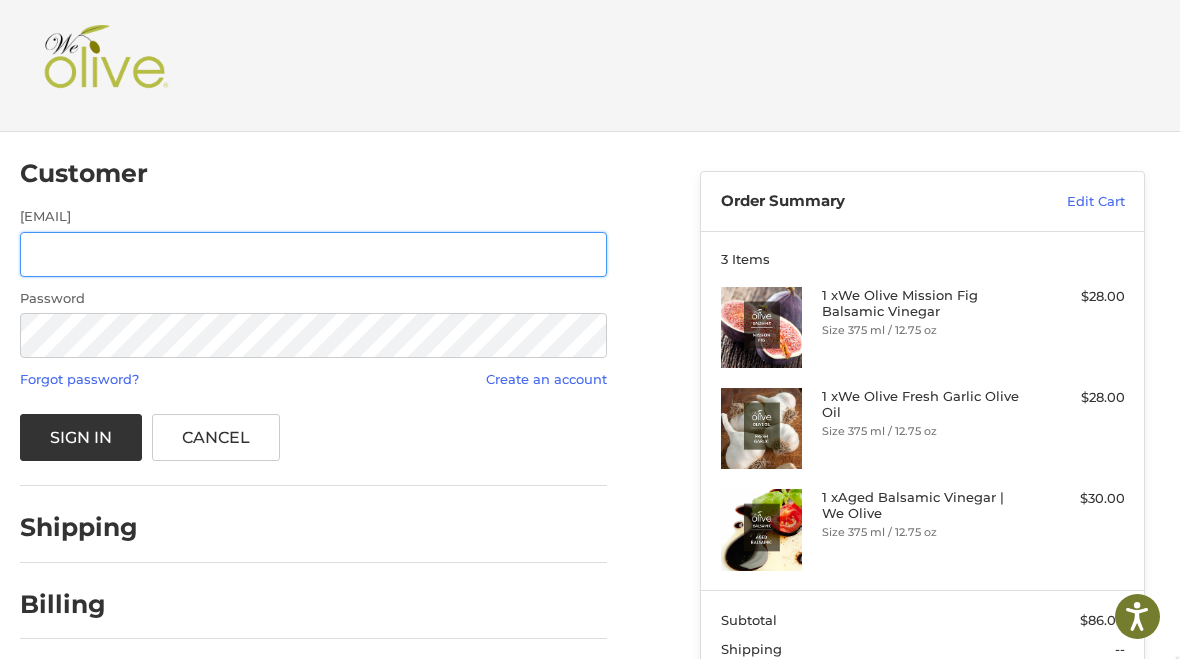click on "[EMAIL]" at bounding box center [314, 254] 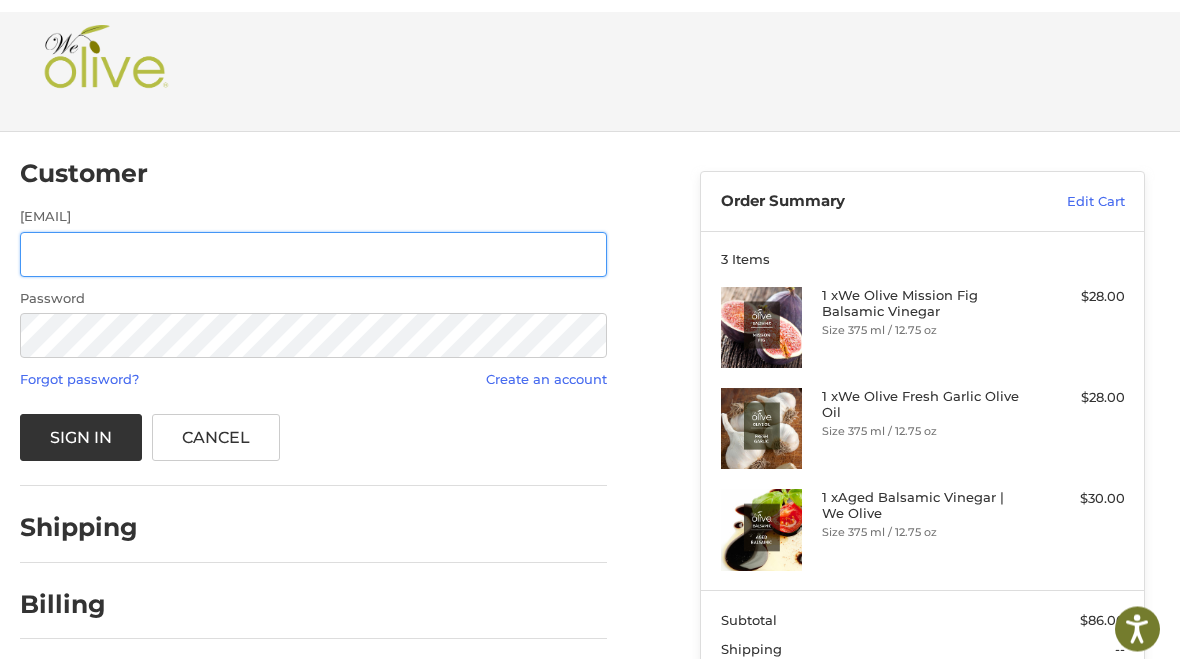 scroll, scrollTop: 33, scrollLeft: 0, axis: vertical 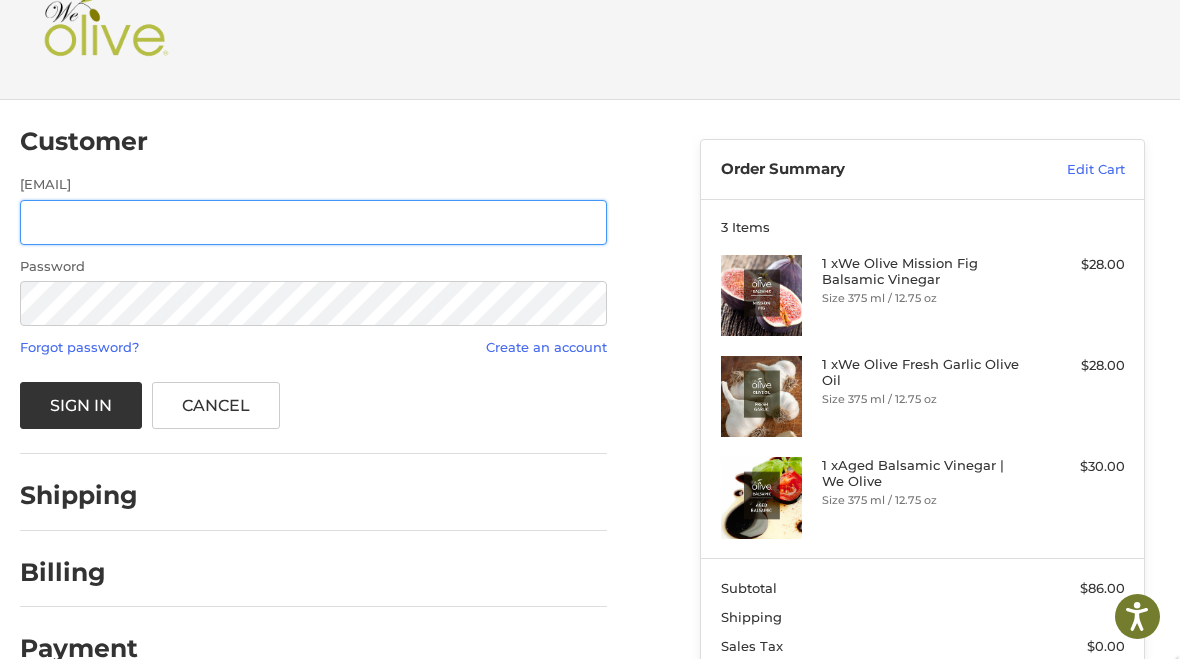type on "**********" 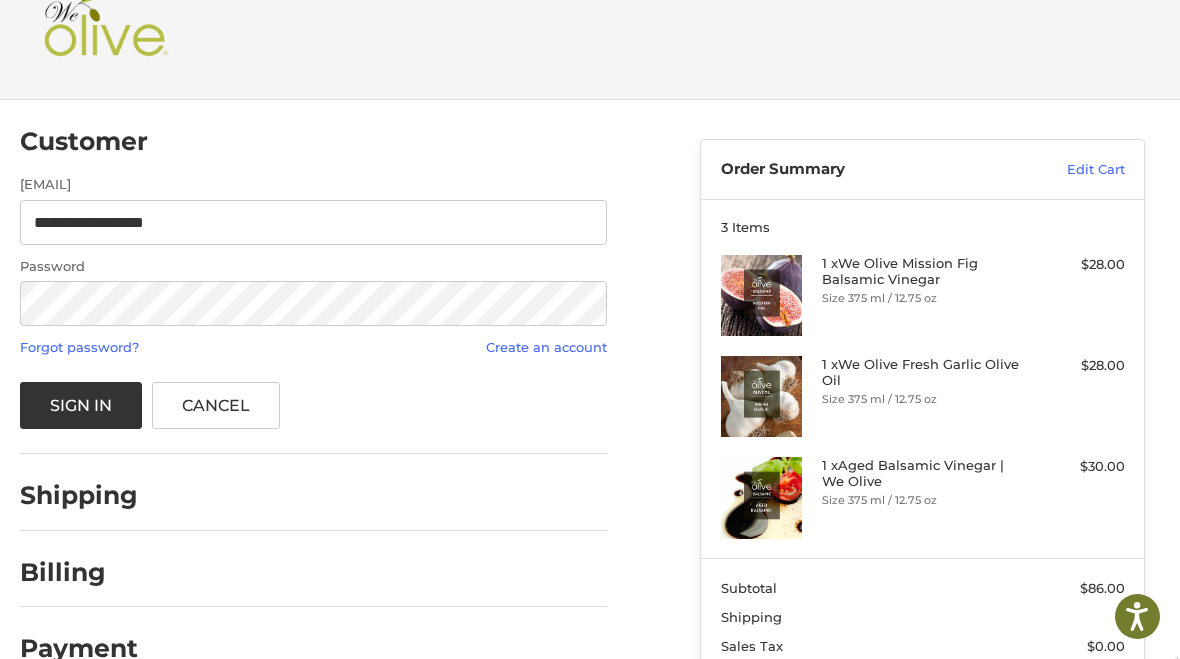 click on "Sign In" at bounding box center (81, 405) 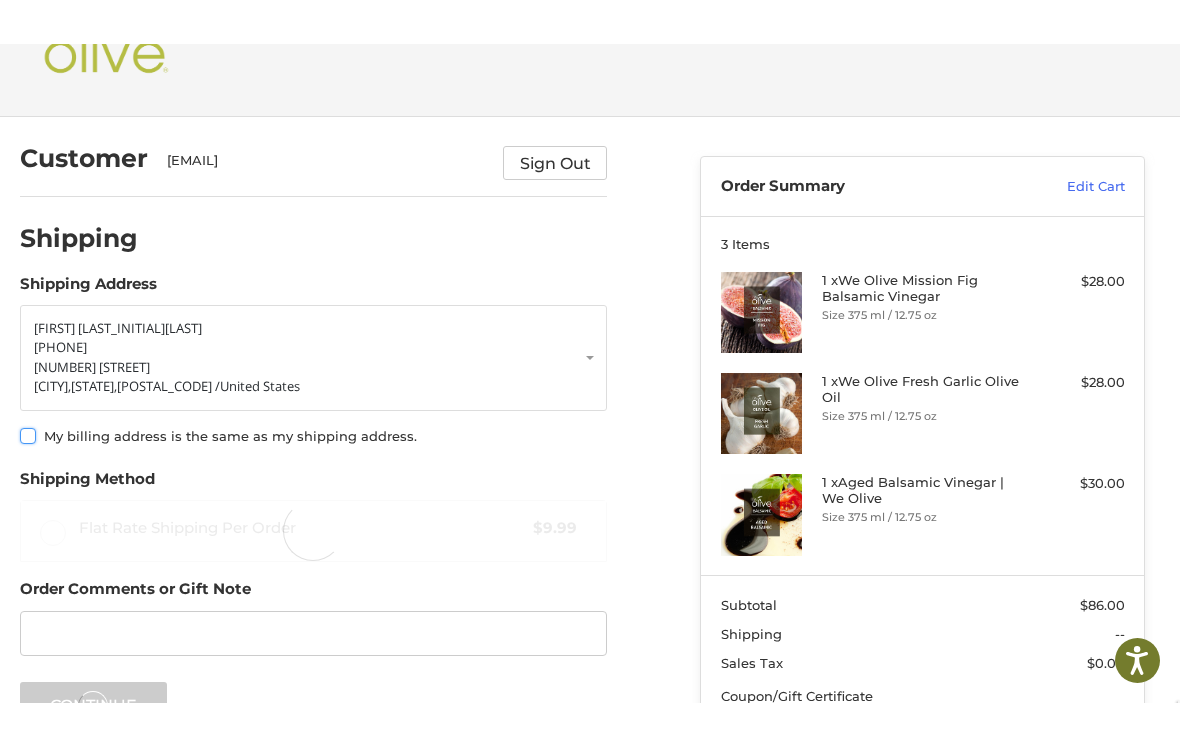 scroll, scrollTop: 83, scrollLeft: 0, axis: vertical 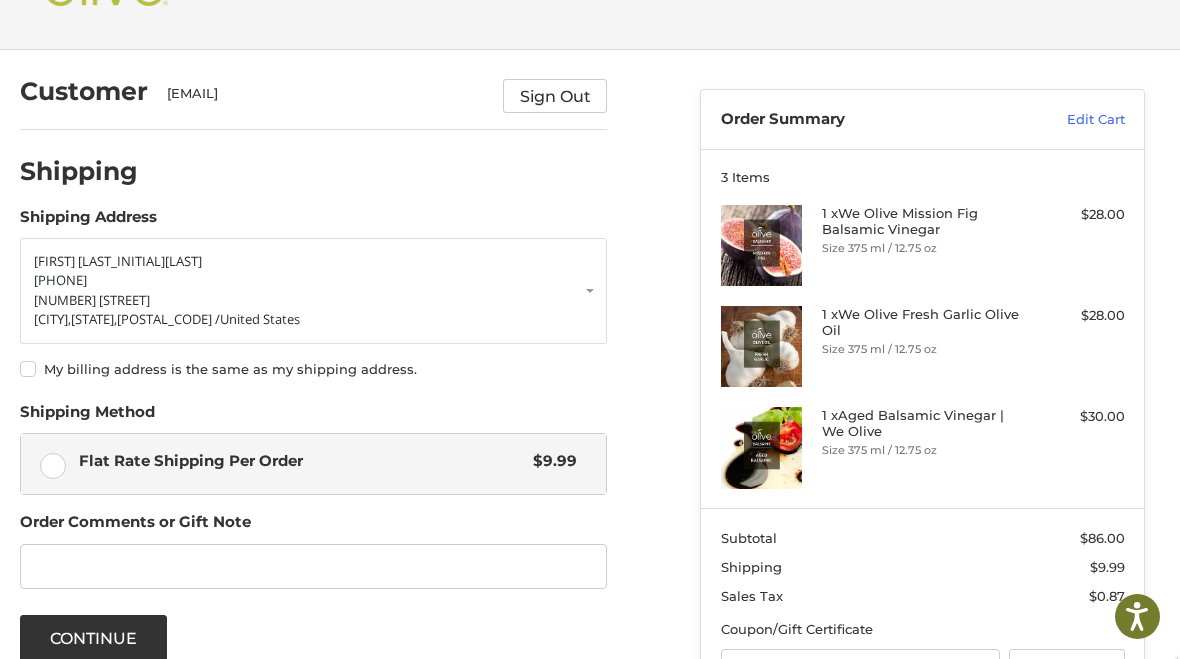 click on "6077256221" at bounding box center [314, 281] 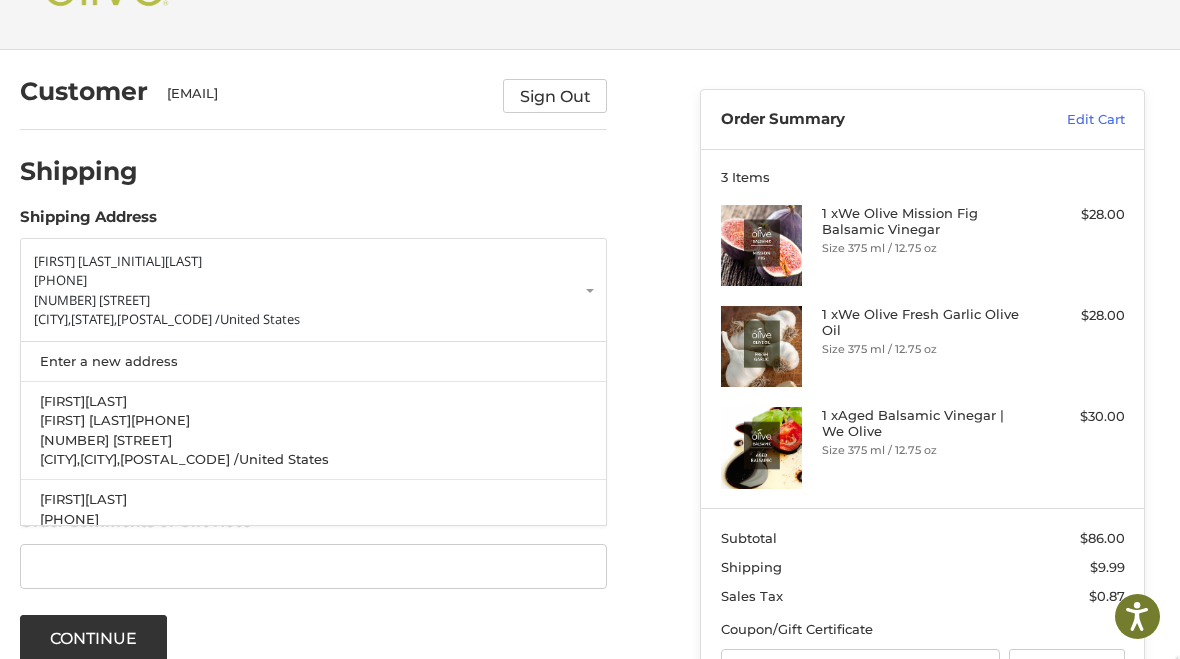click on "Enter a new address" at bounding box center (313, 361) 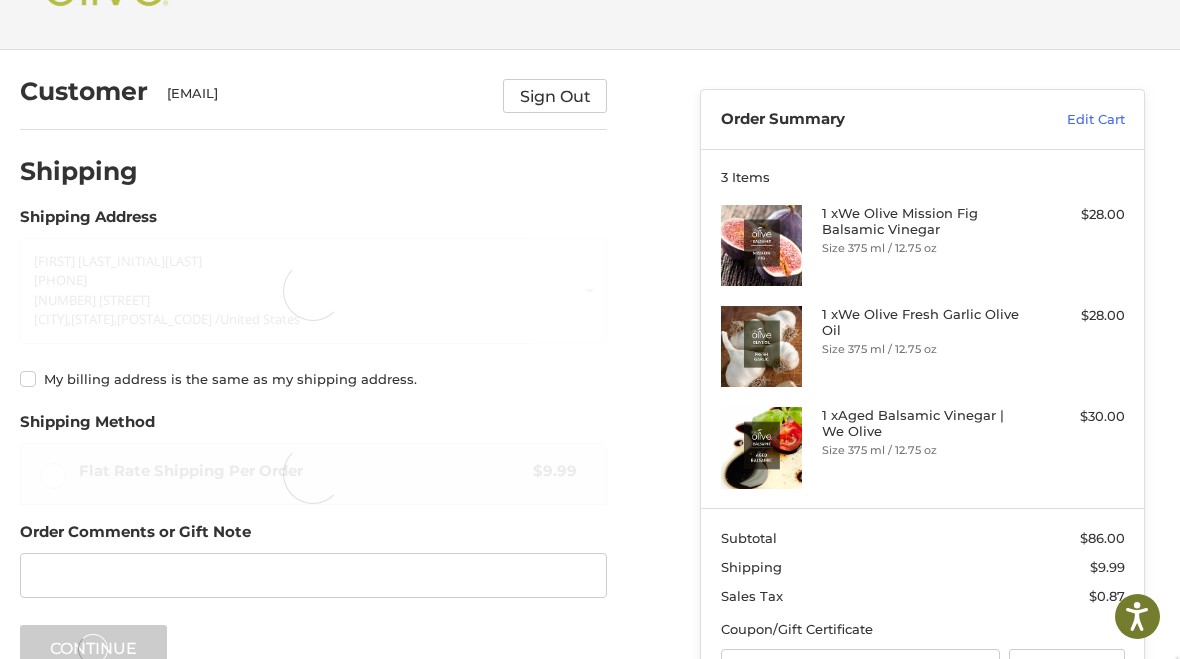 select on "**" 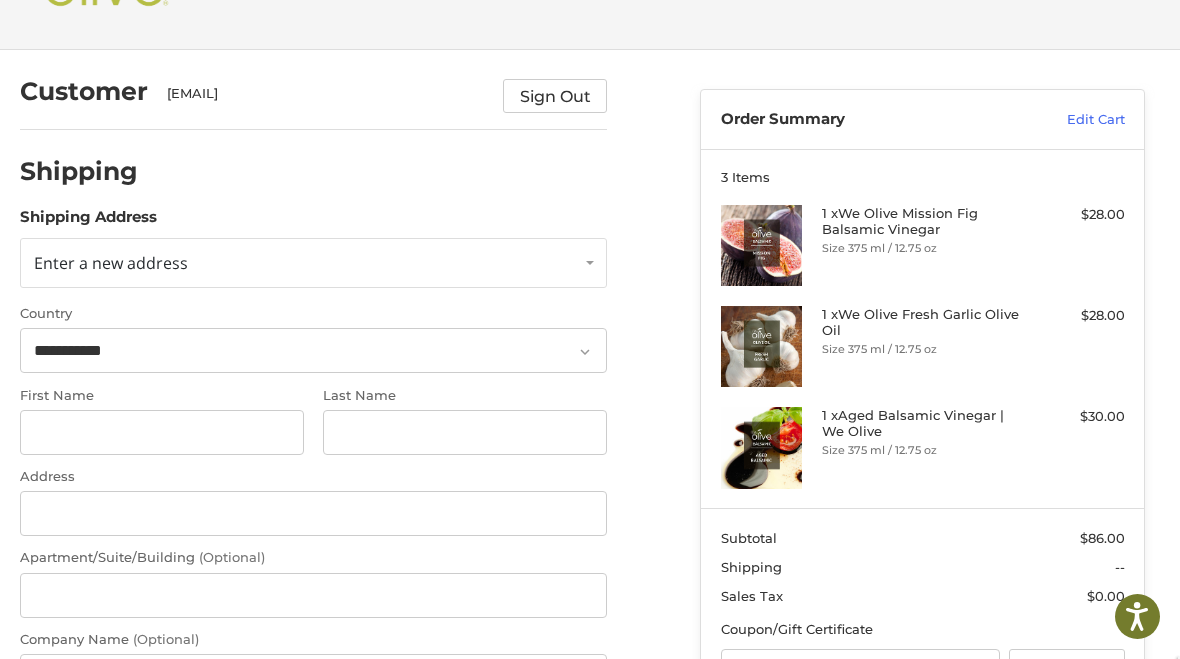 click on "Enter a new address" at bounding box center [111, 263] 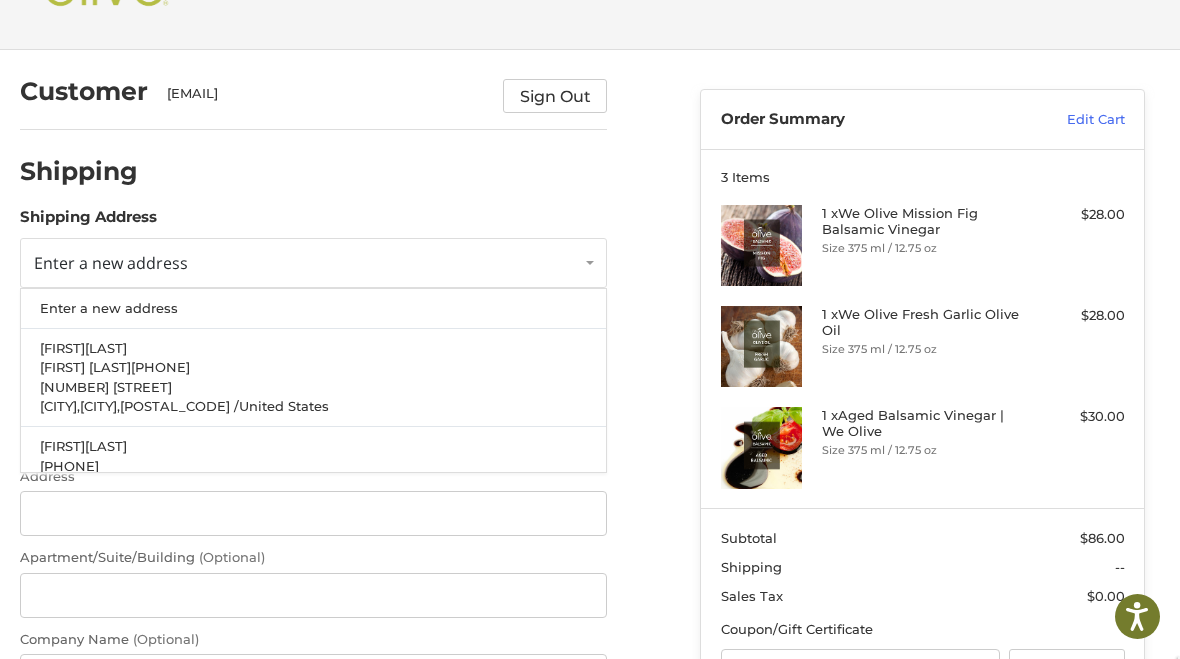 click on "Enter a new address" at bounding box center [313, 308] 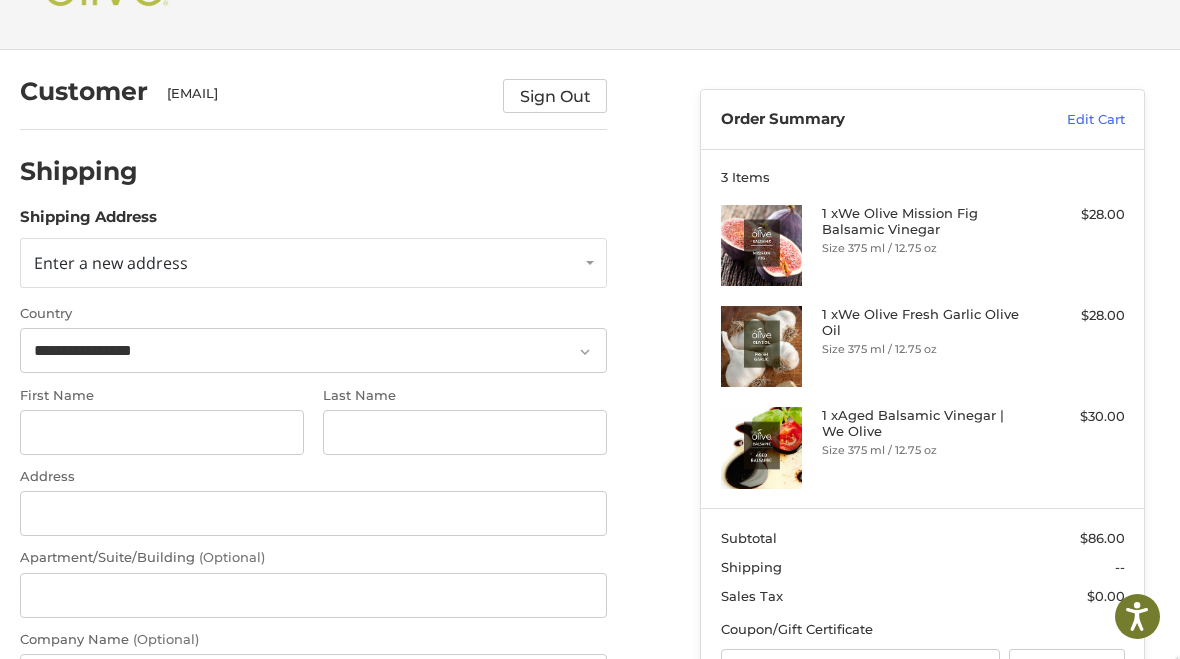 click on "Enter a new address" at bounding box center (111, 263) 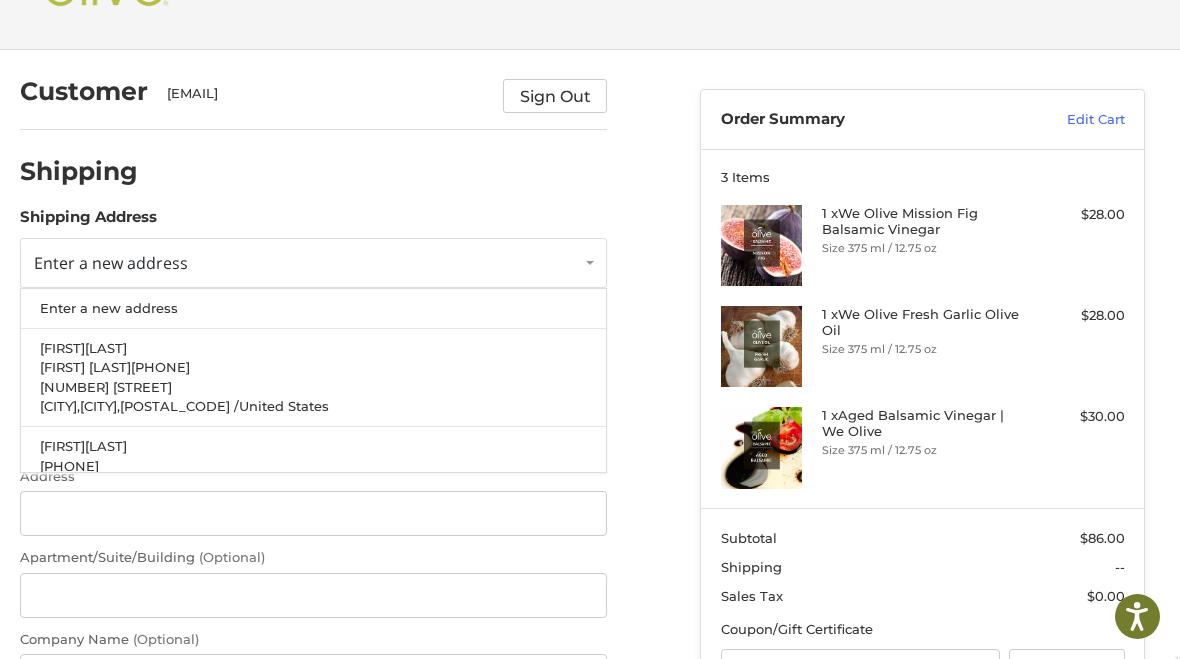 click on "Enter a new address" at bounding box center [111, 263] 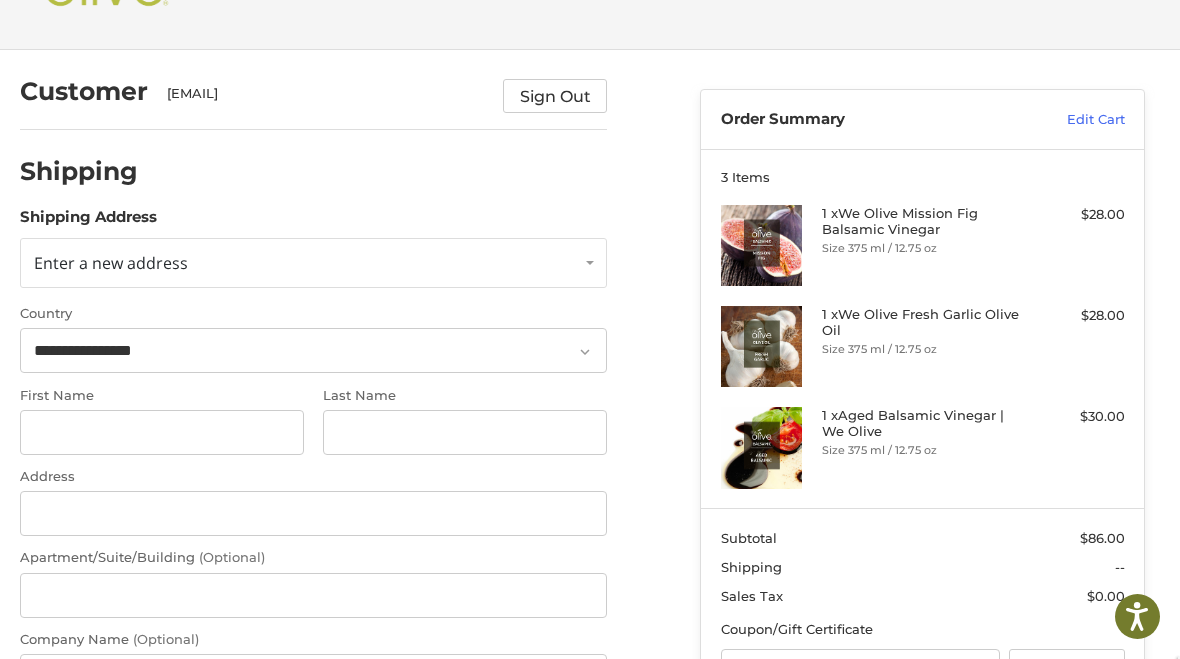 click on "Enter a new address" at bounding box center (314, 263) 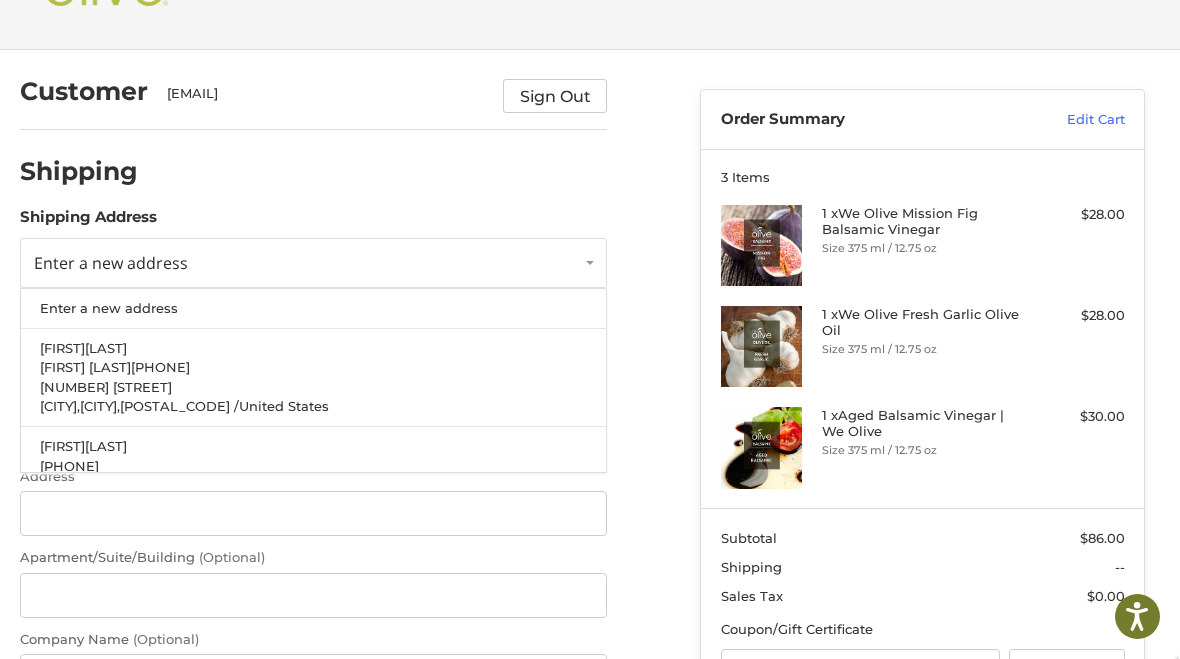 click on "Enter a new address" at bounding box center [313, 308] 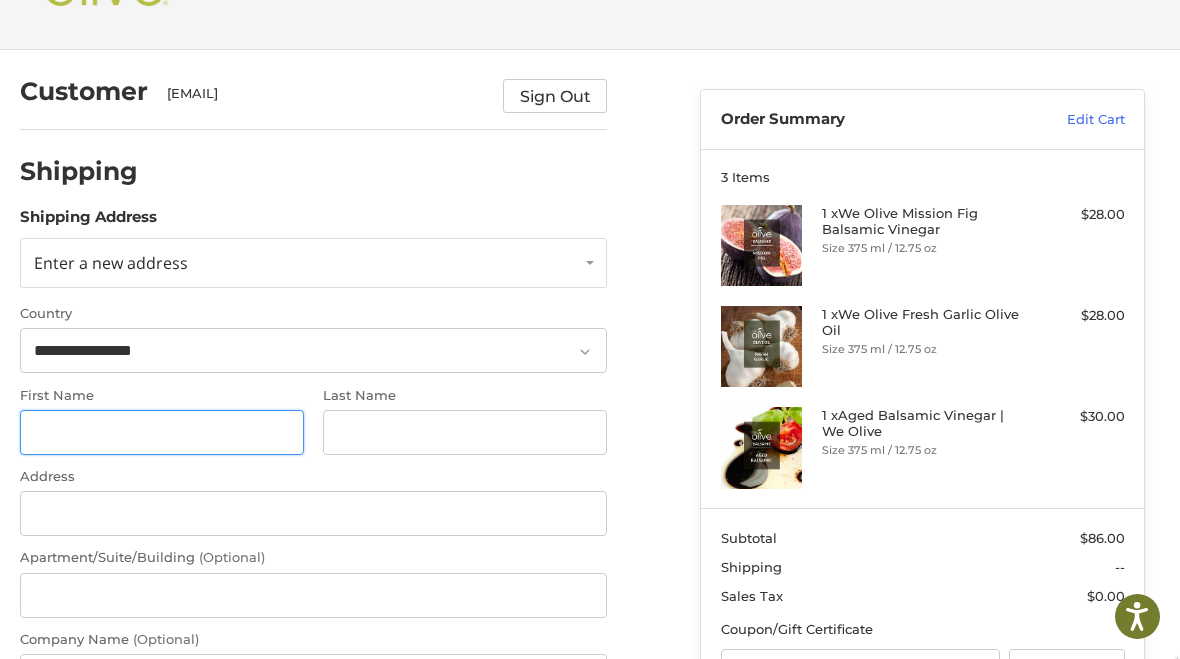 click on "First Name" at bounding box center (162, 432) 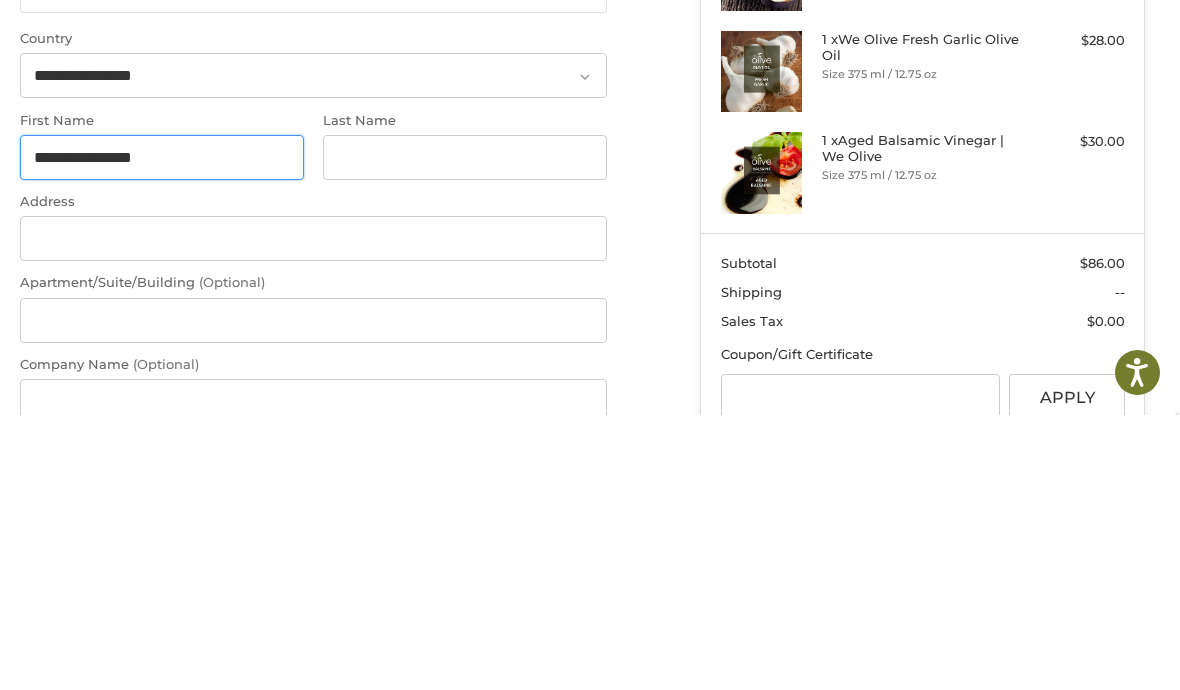 type on "**********" 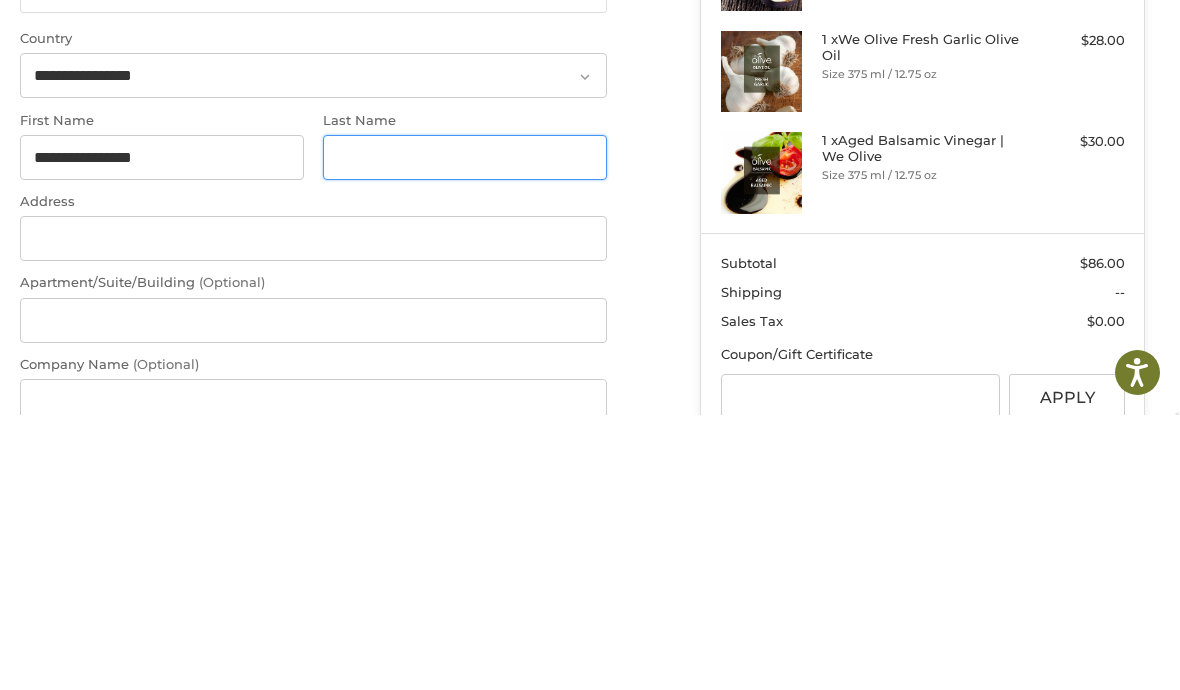 click on "Last Name" at bounding box center [465, 432] 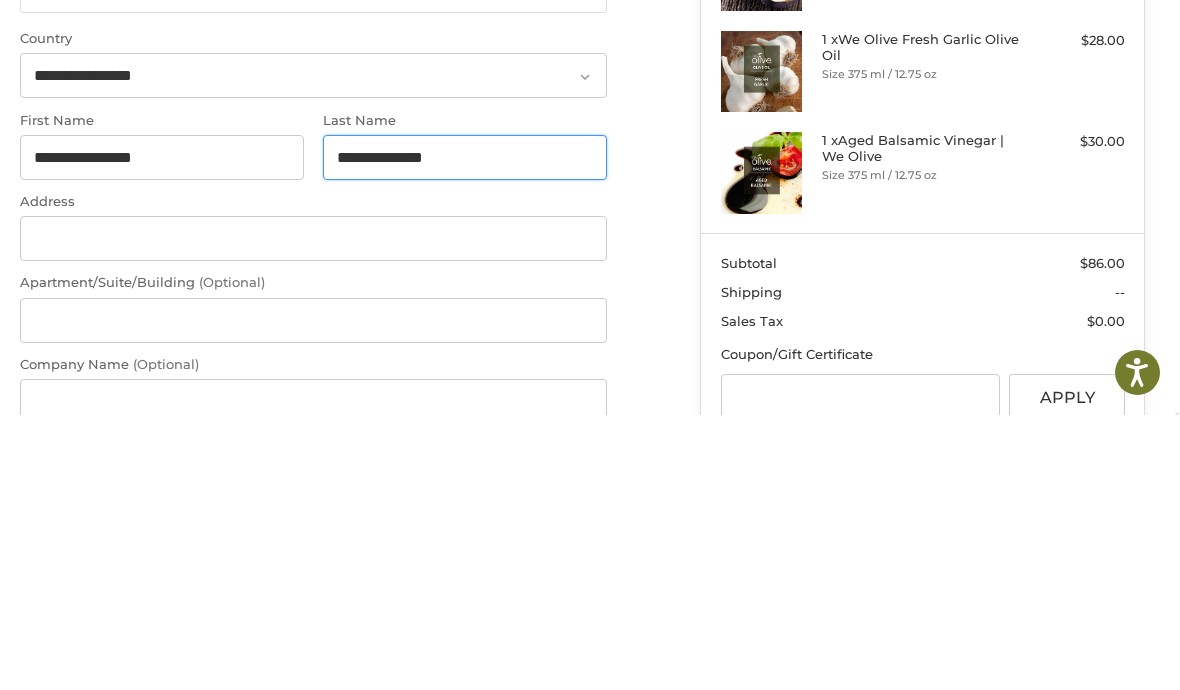 type on "**********" 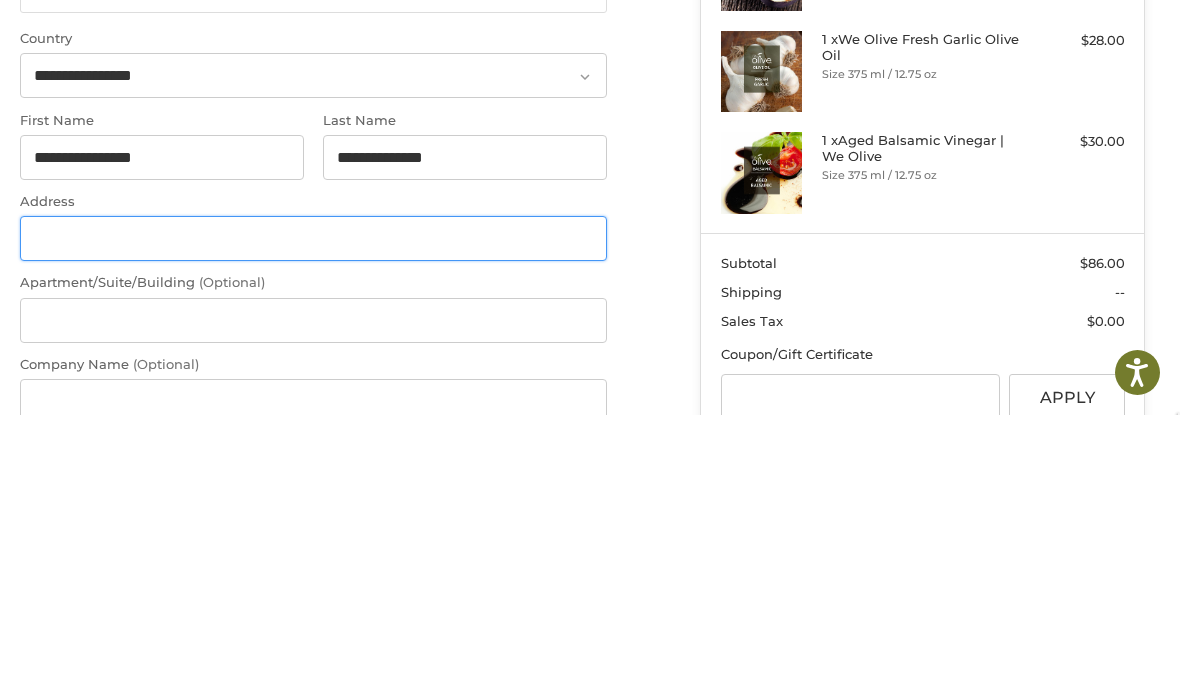 click on "Address" at bounding box center (314, 513) 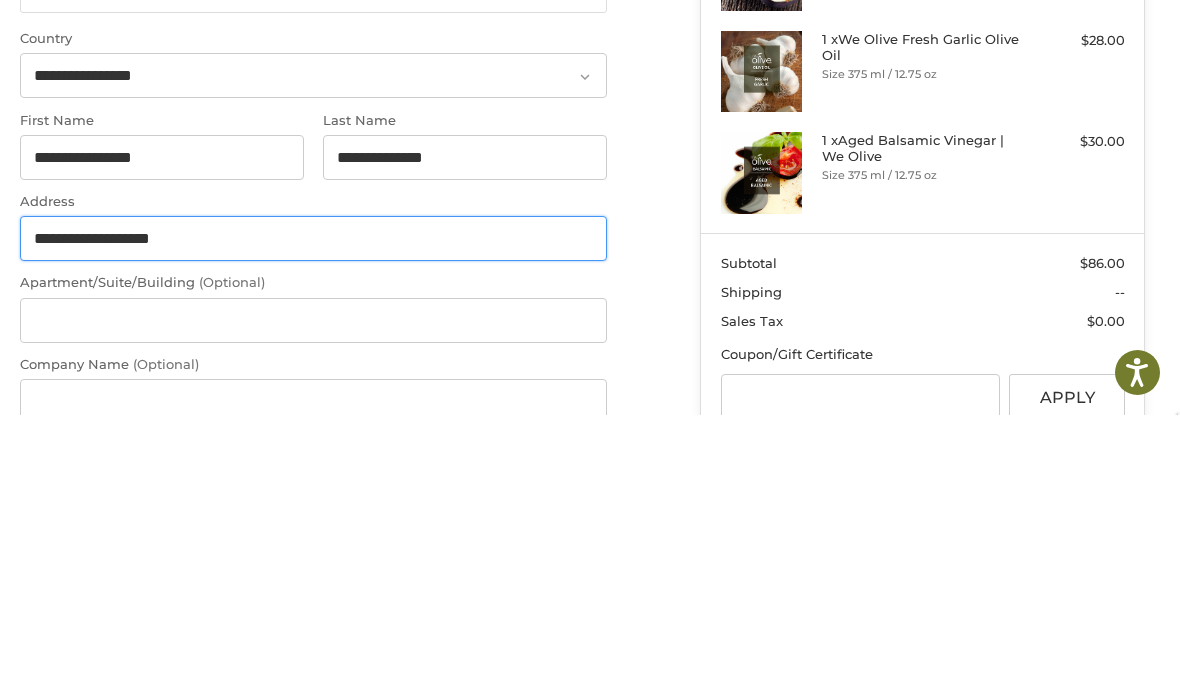 type on "**********" 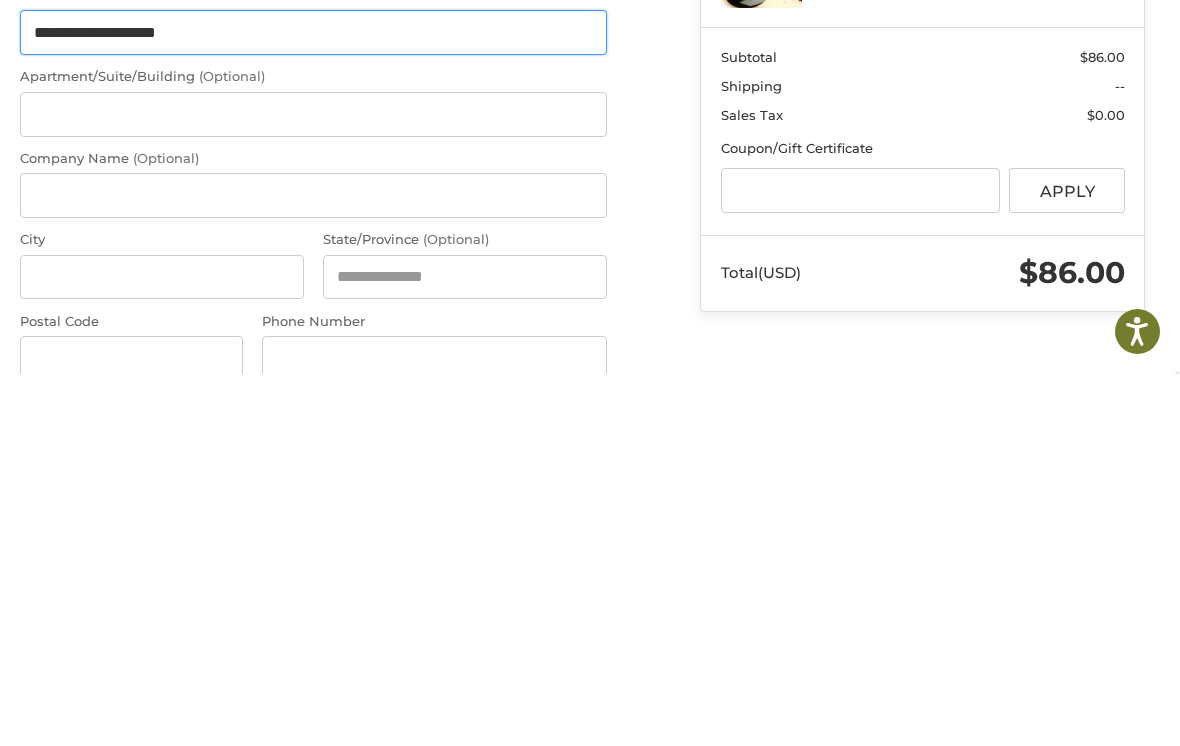 scroll, scrollTop: 193, scrollLeft: 0, axis: vertical 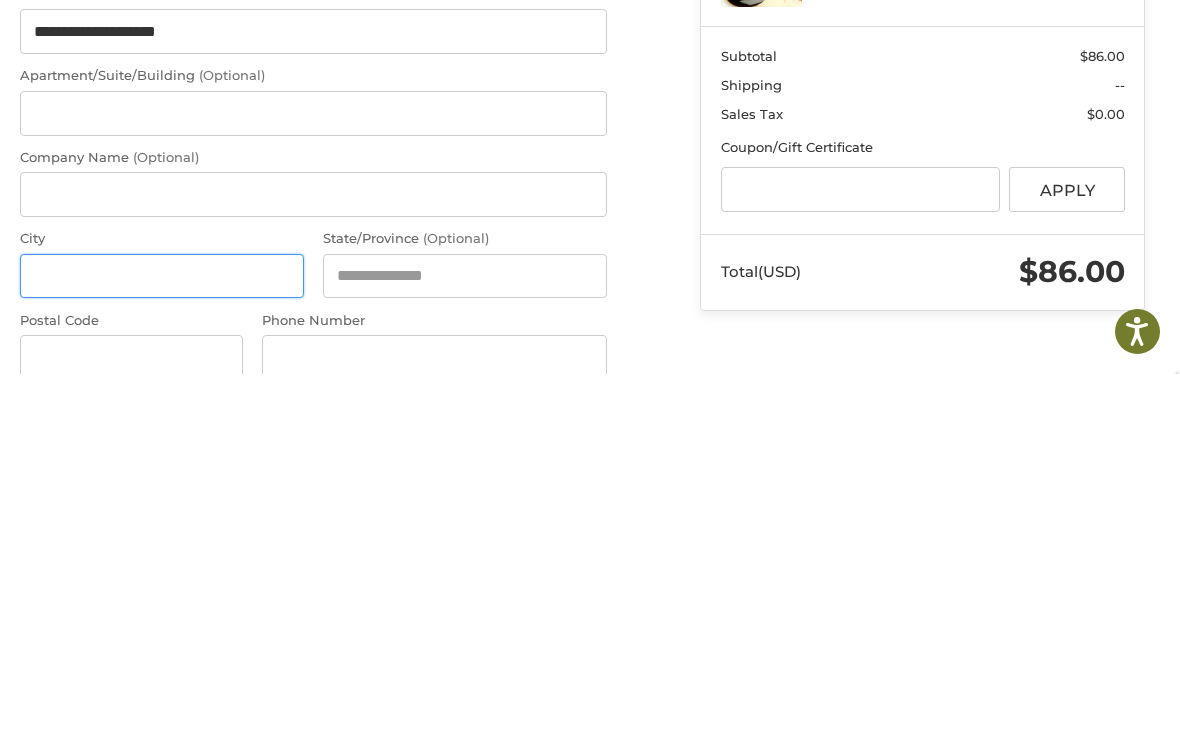click on "City" at bounding box center (162, 648) 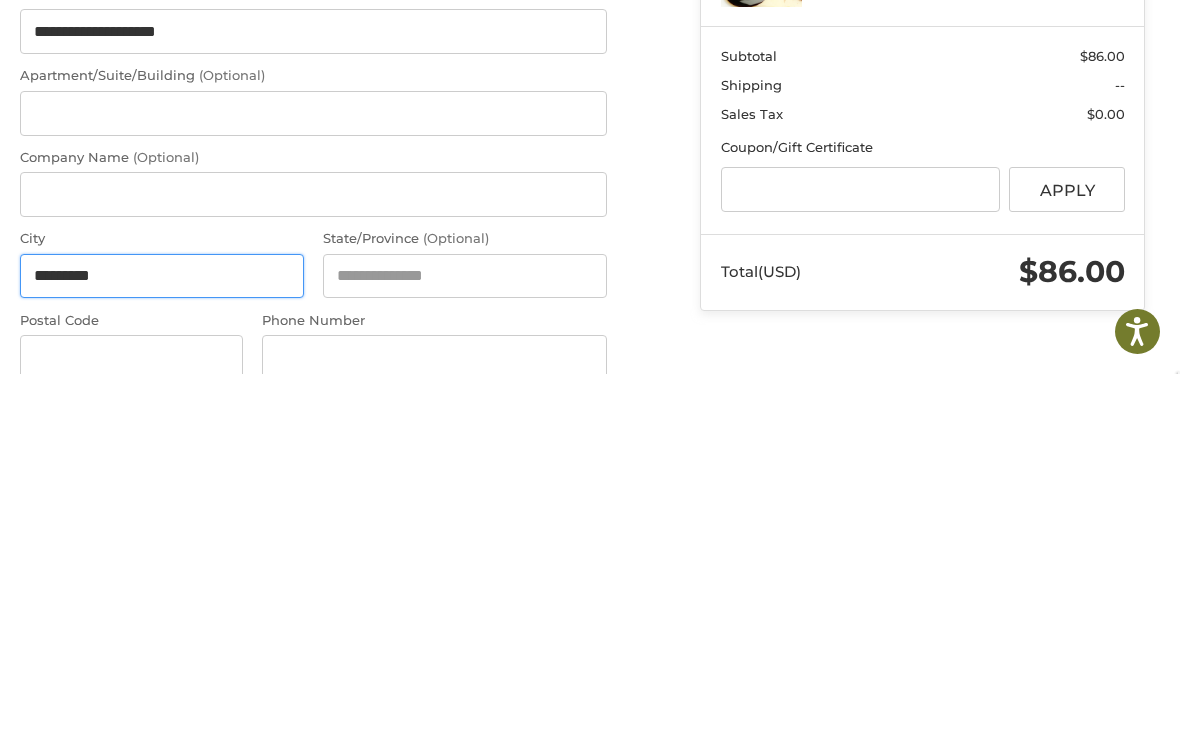 type on "********" 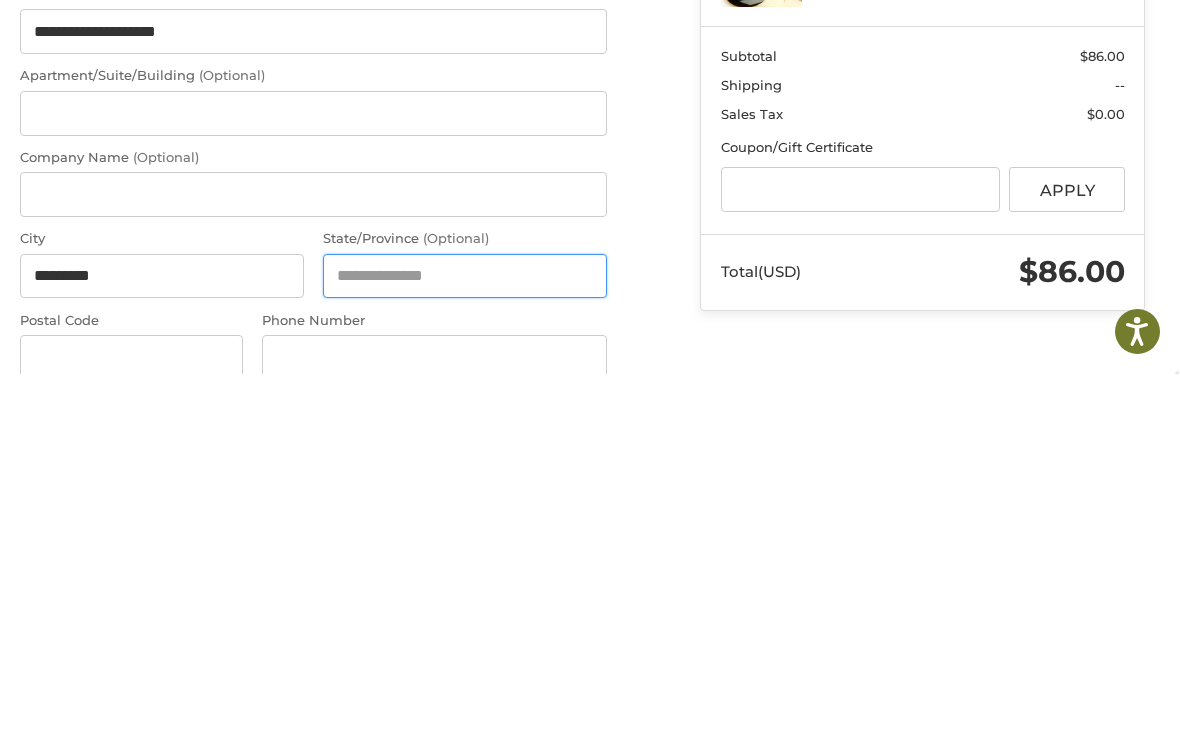 click on "State/Province   (Optional)" at bounding box center (465, 648) 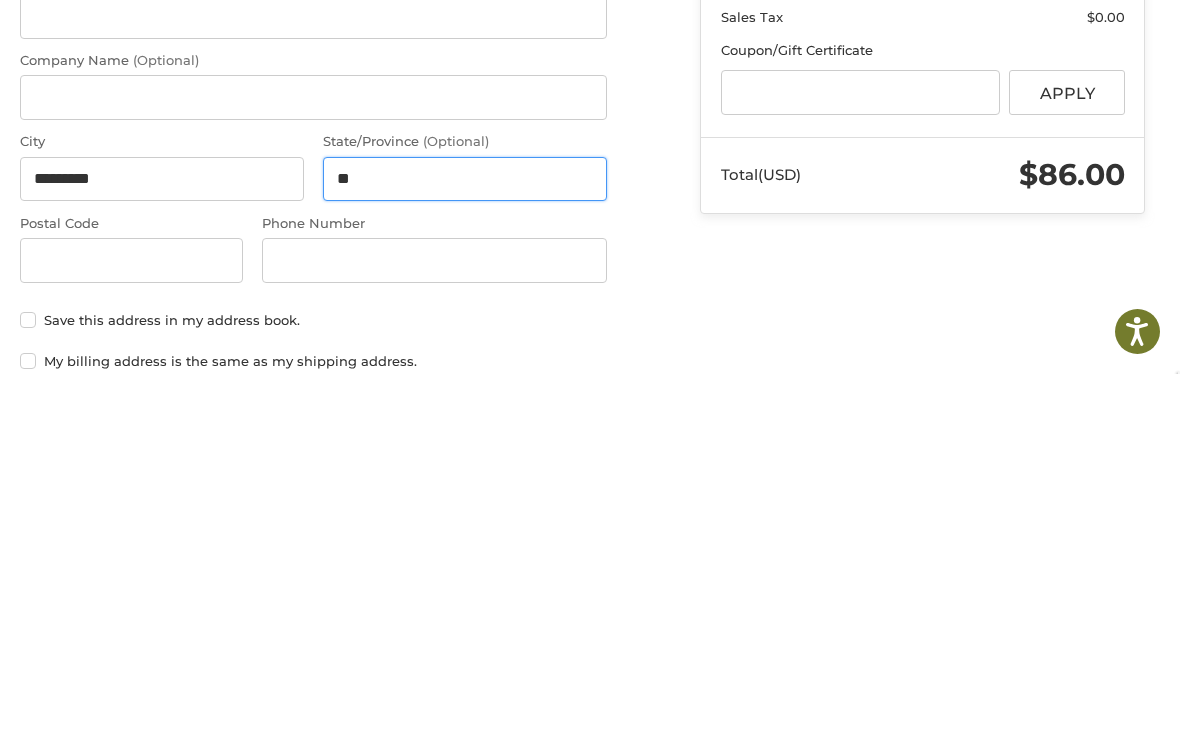 scroll, scrollTop: 316, scrollLeft: 0, axis: vertical 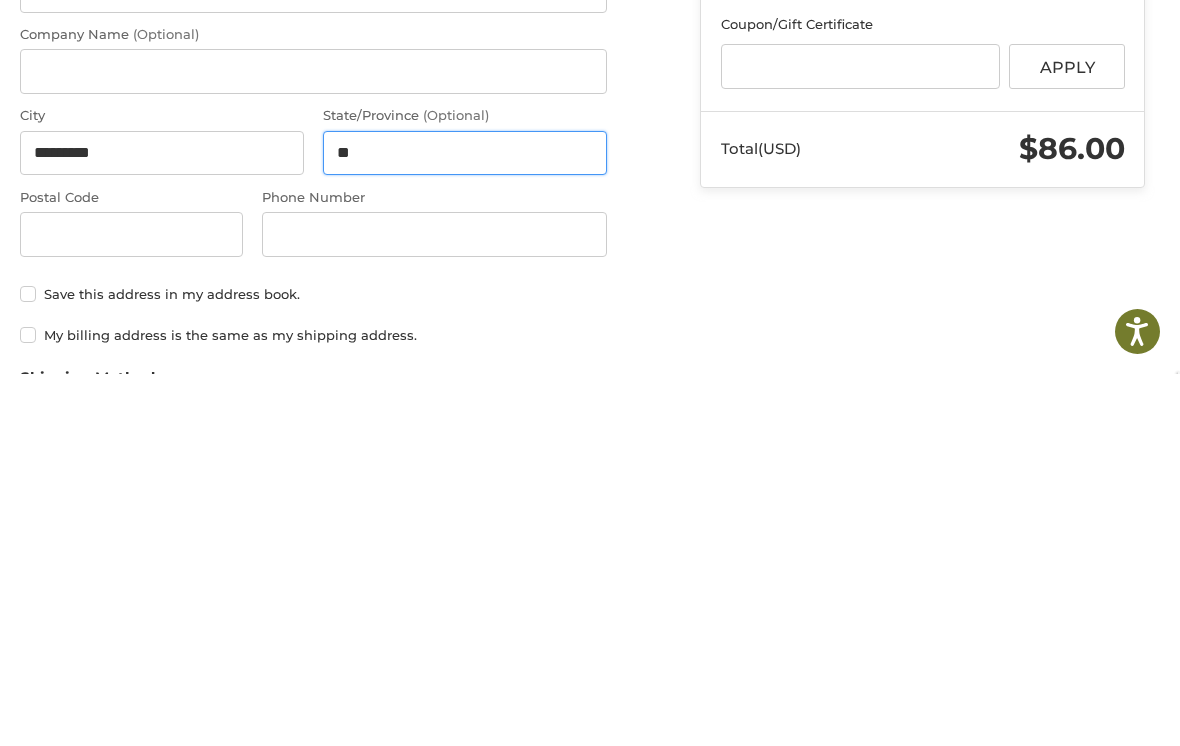 type on "**" 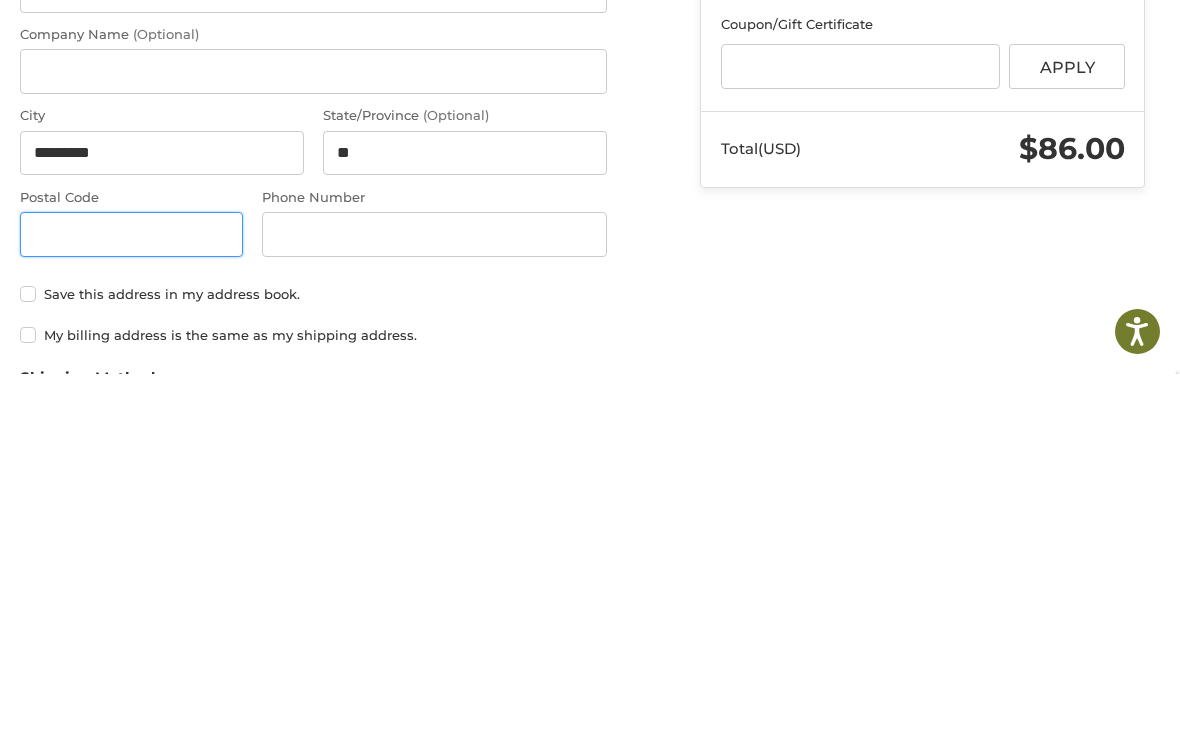 click on "Postal Code" at bounding box center [131, 606] 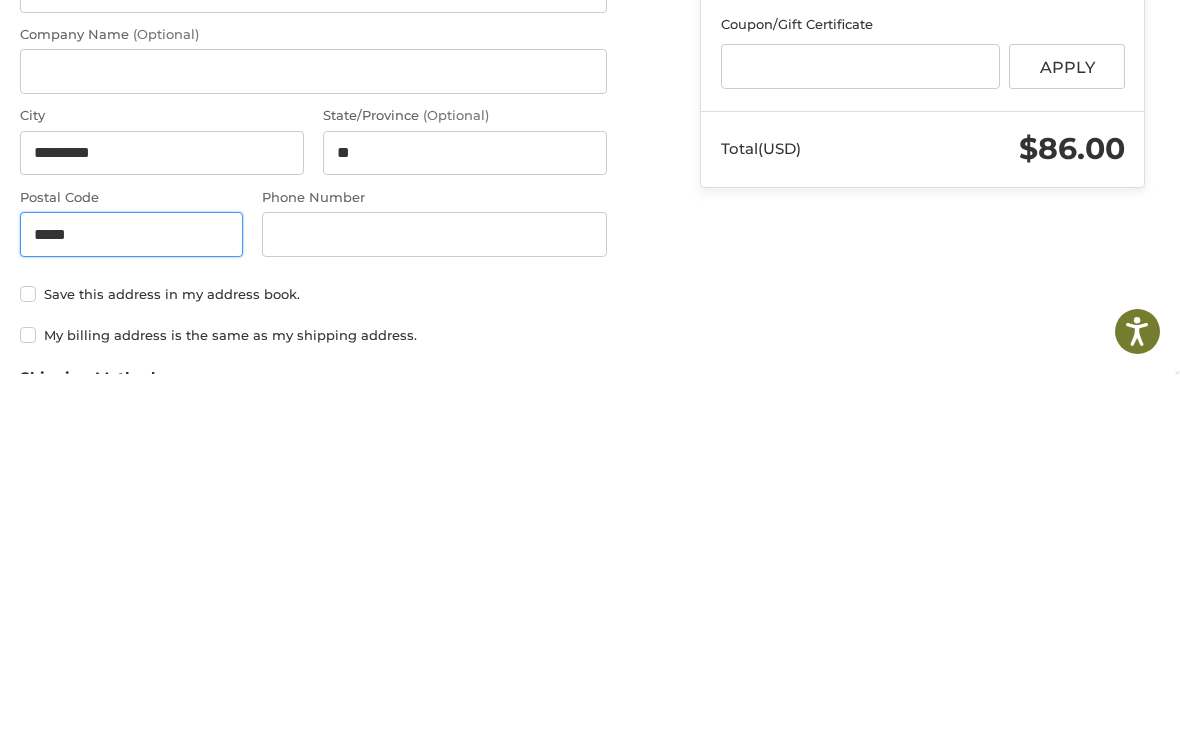 type on "*****" 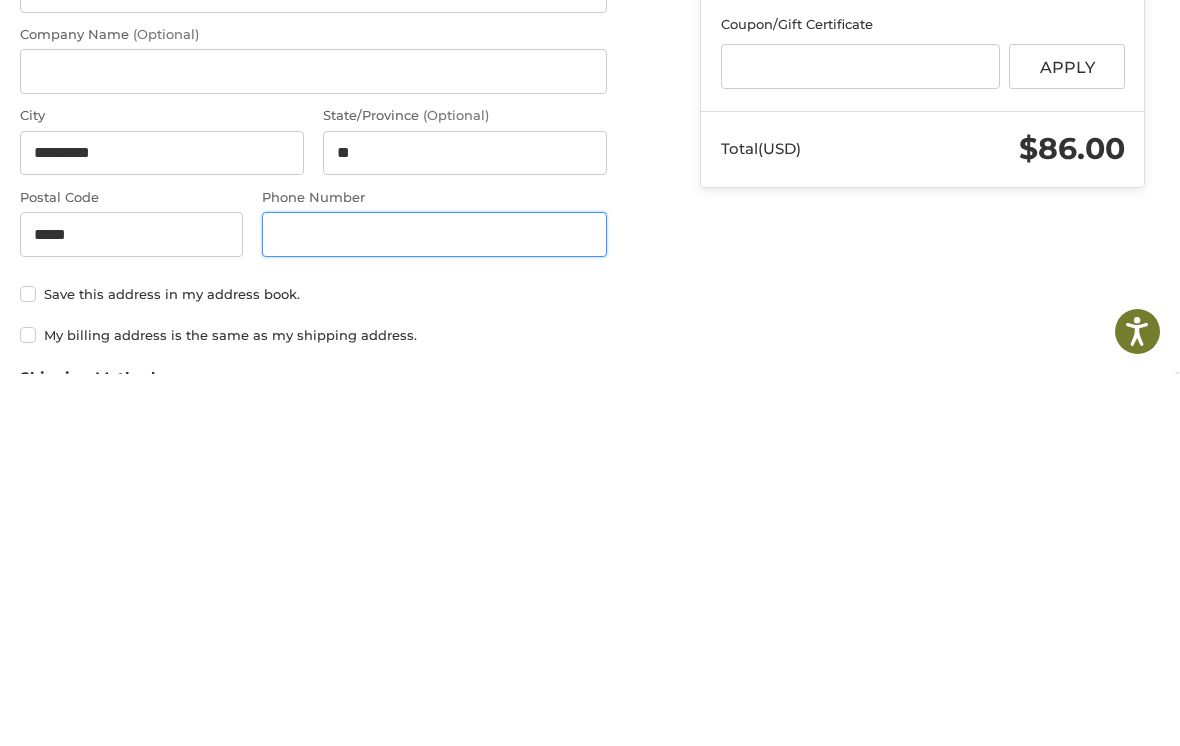 click on "Phone Number" at bounding box center [434, 606] 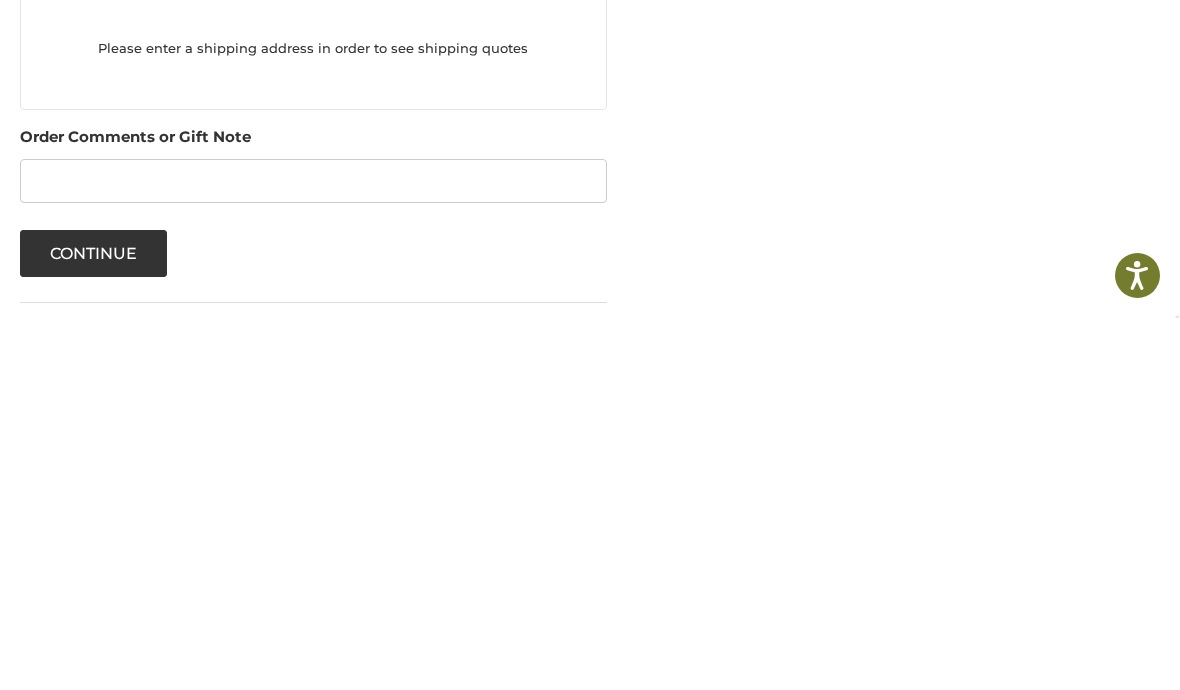 scroll, scrollTop: 727, scrollLeft: 0, axis: vertical 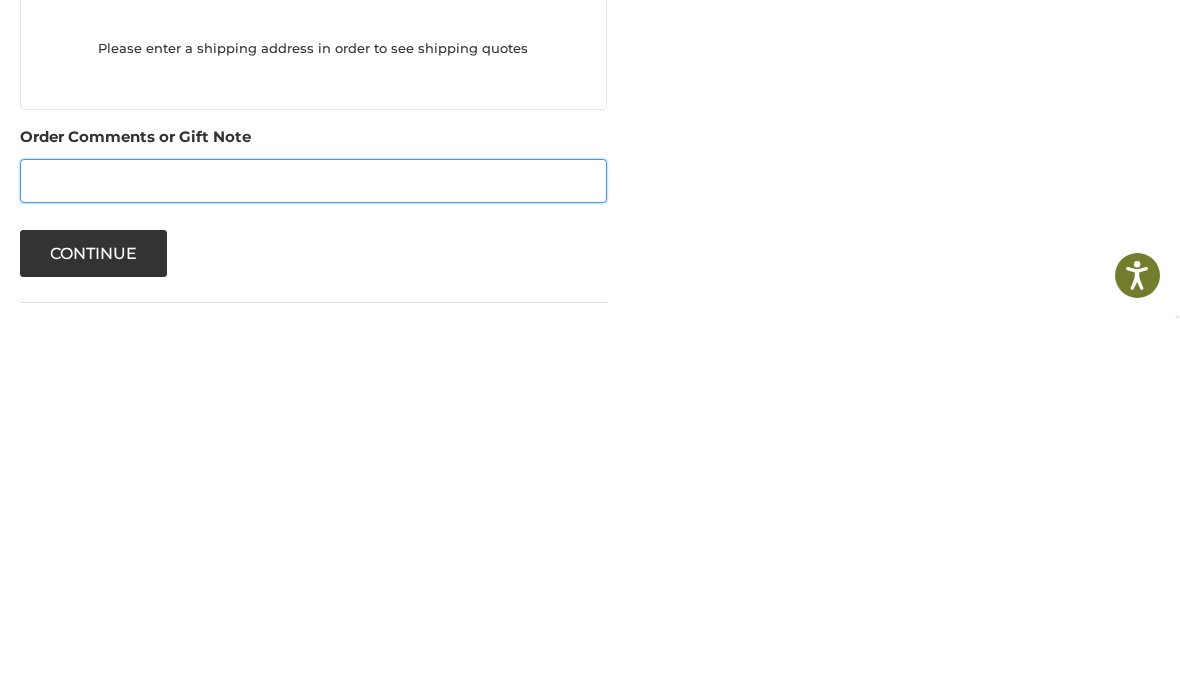 click on "Order Comments" at bounding box center [314, 553] 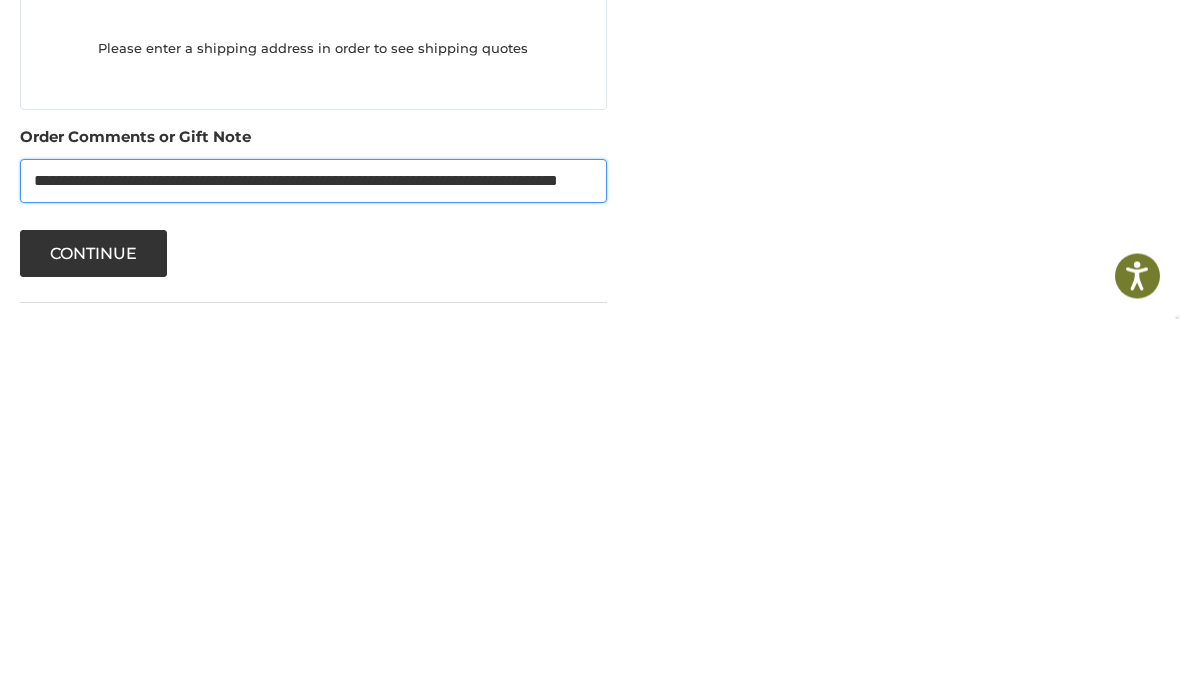 type on "**********" 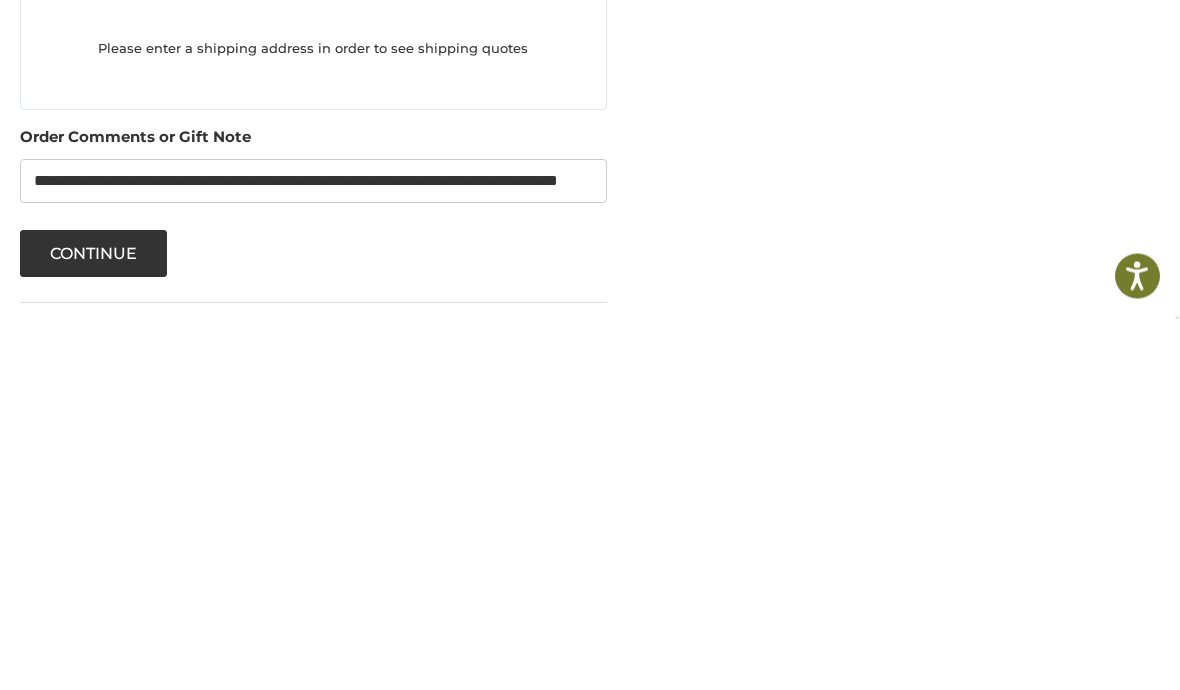 click on "Continue" at bounding box center (94, 625) 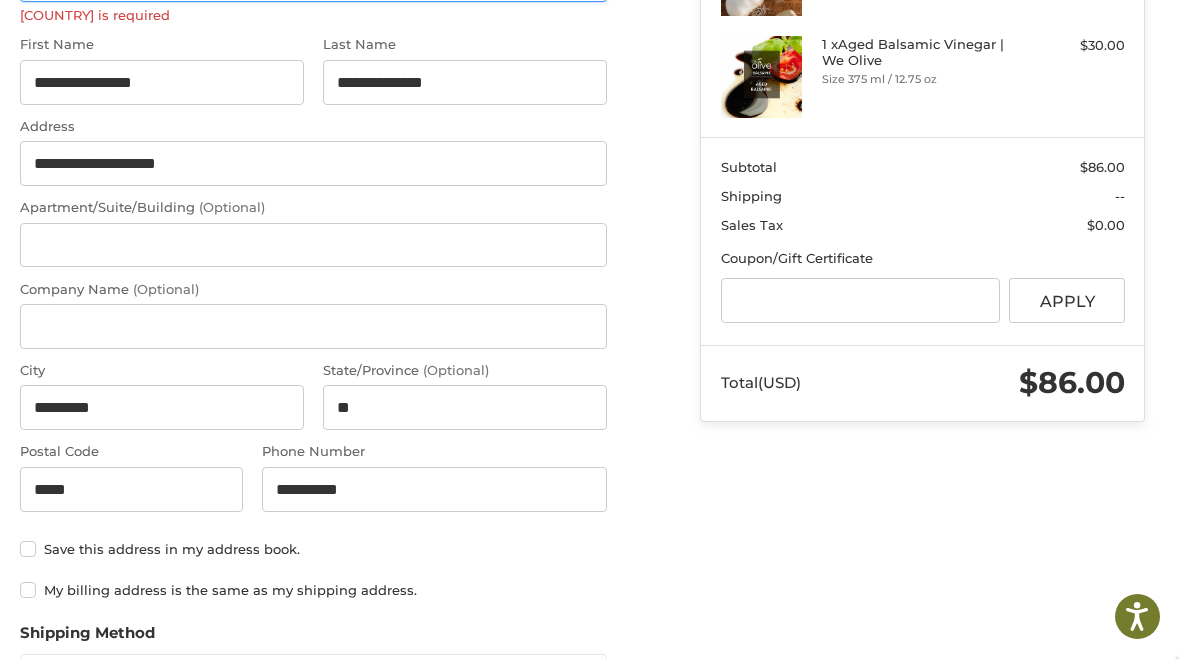 scroll, scrollTop: 255, scrollLeft: 0, axis: vertical 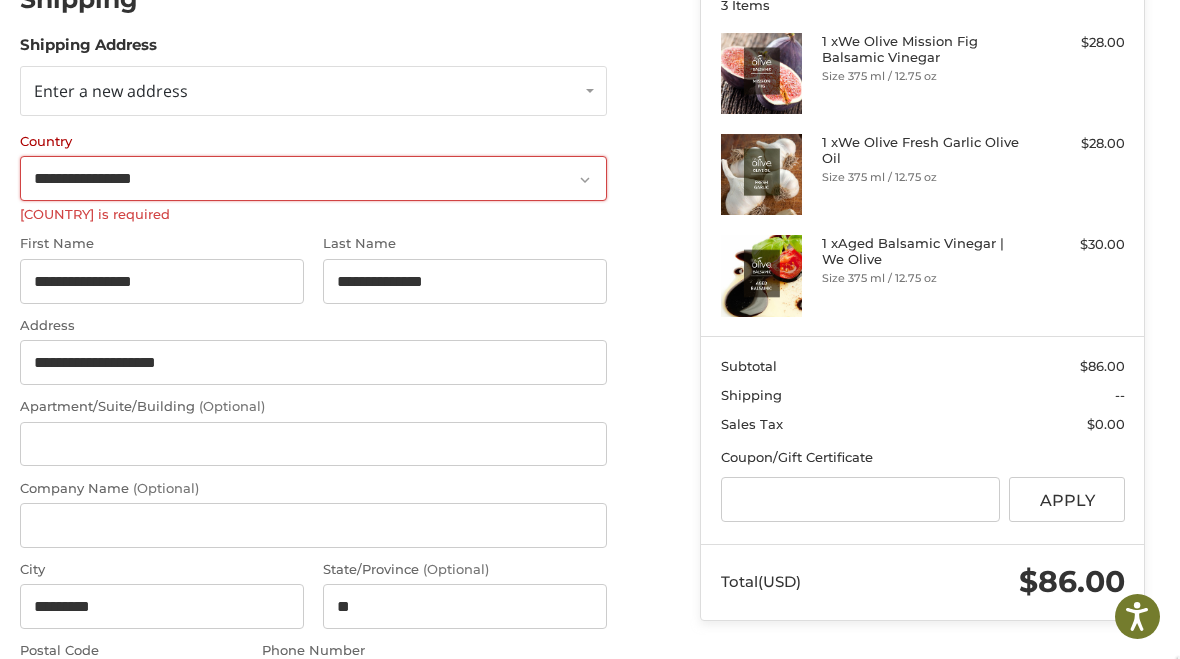 click 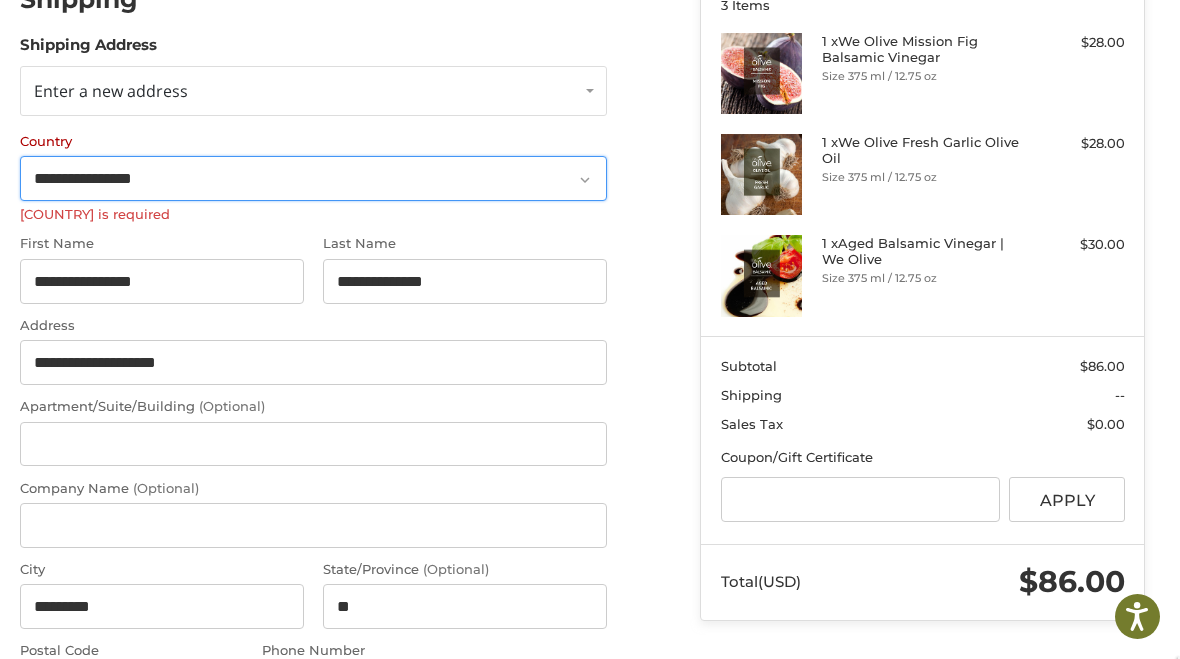 click on "**********" at bounding box center [314, 178] 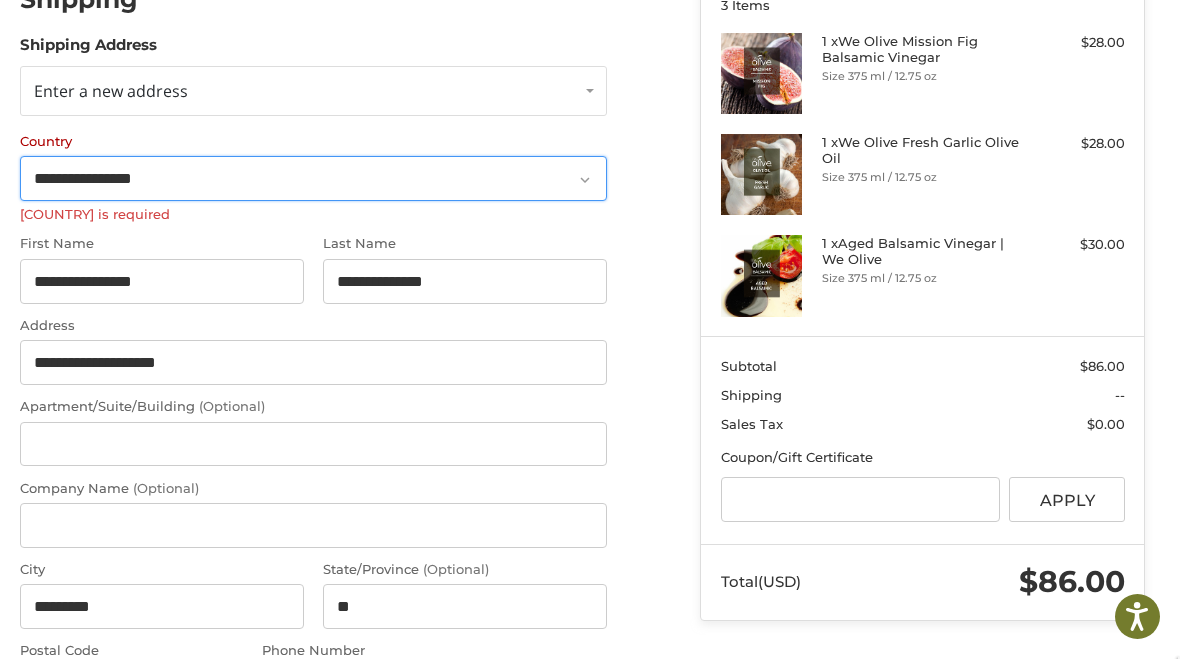 select on "**" 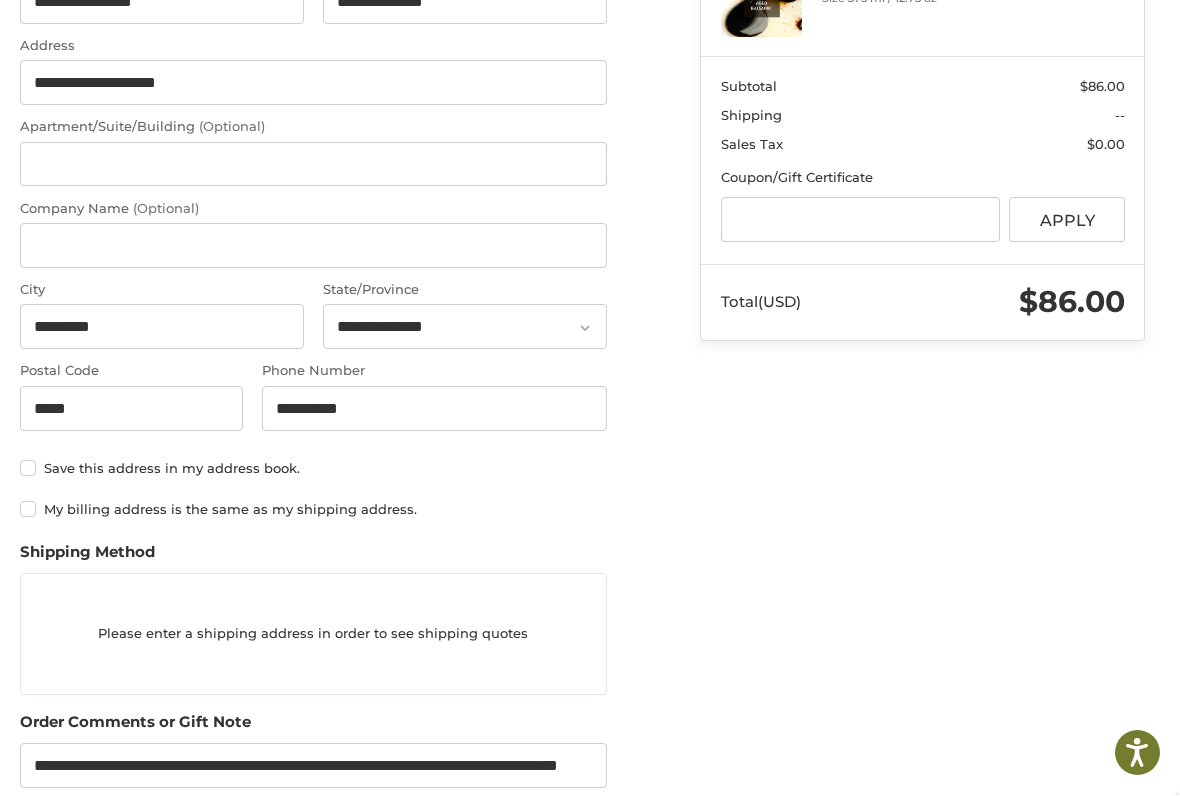 scroll, scrollTop: 535, scrollLeft: 0, axis: vertical 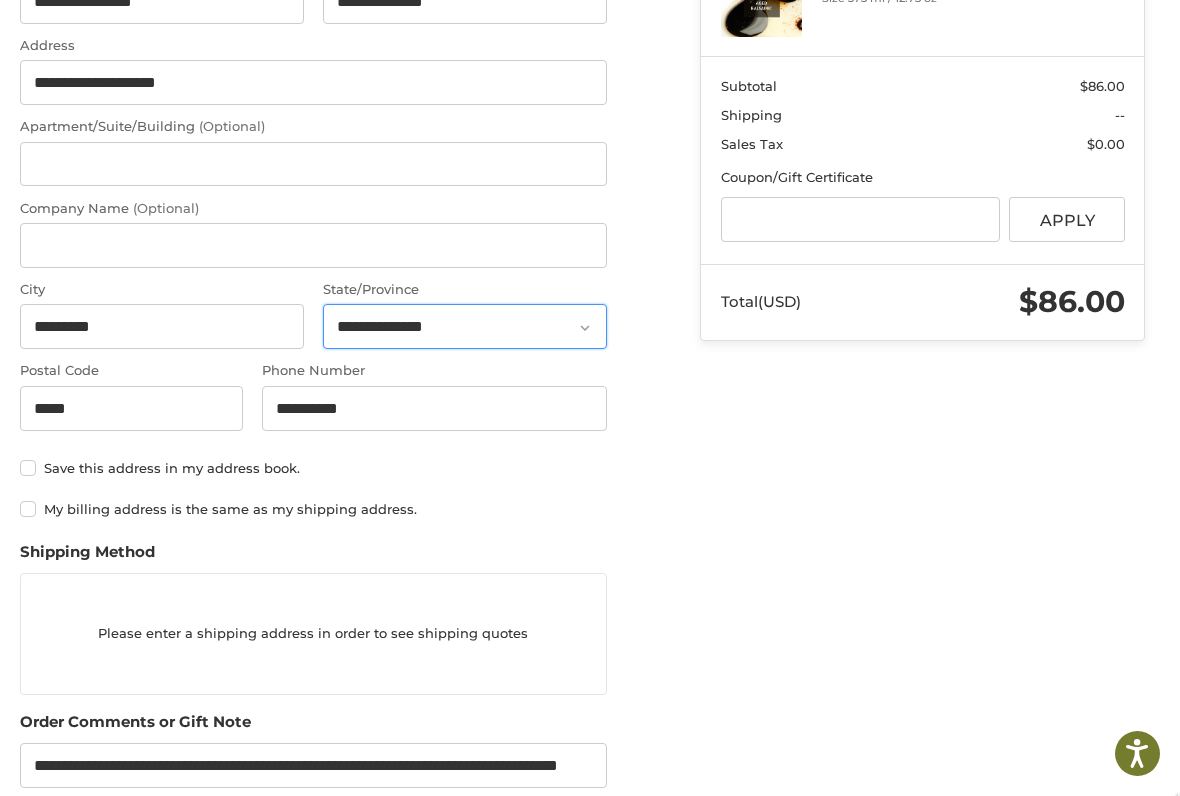 click on "**********" at bounding box center [465, 326] 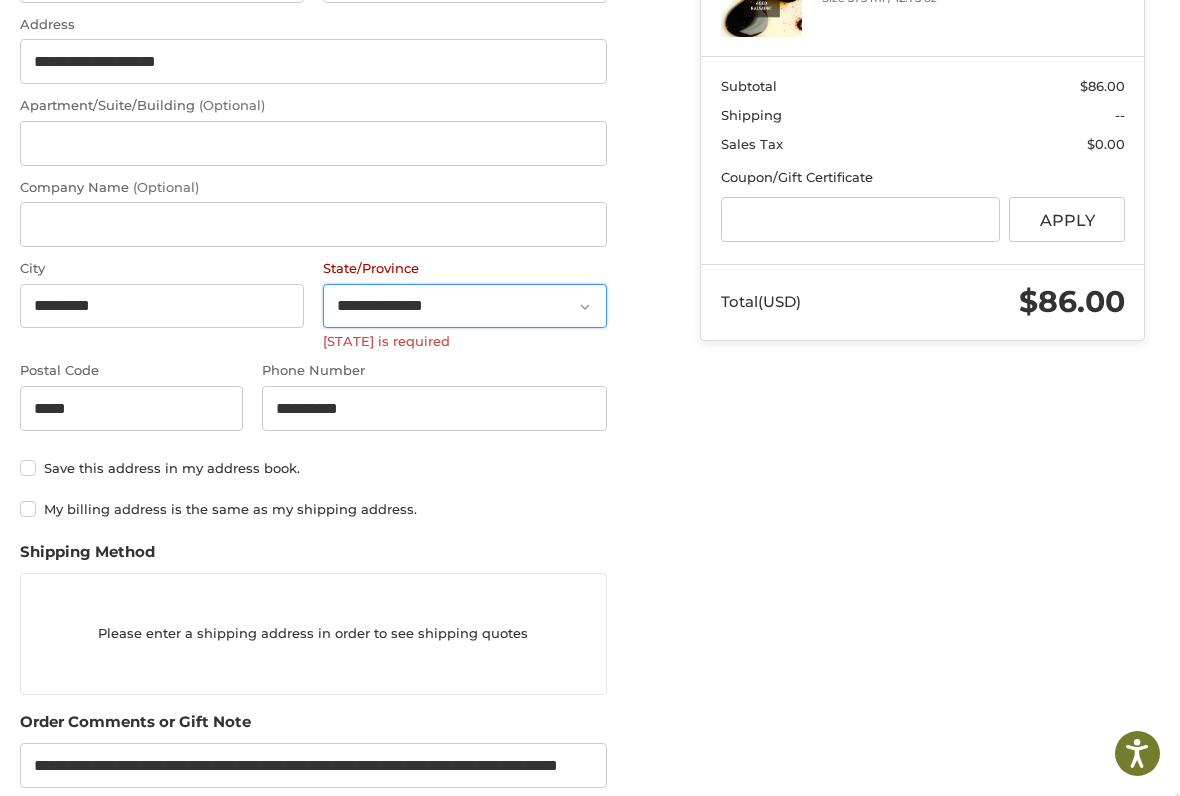 select on "**" 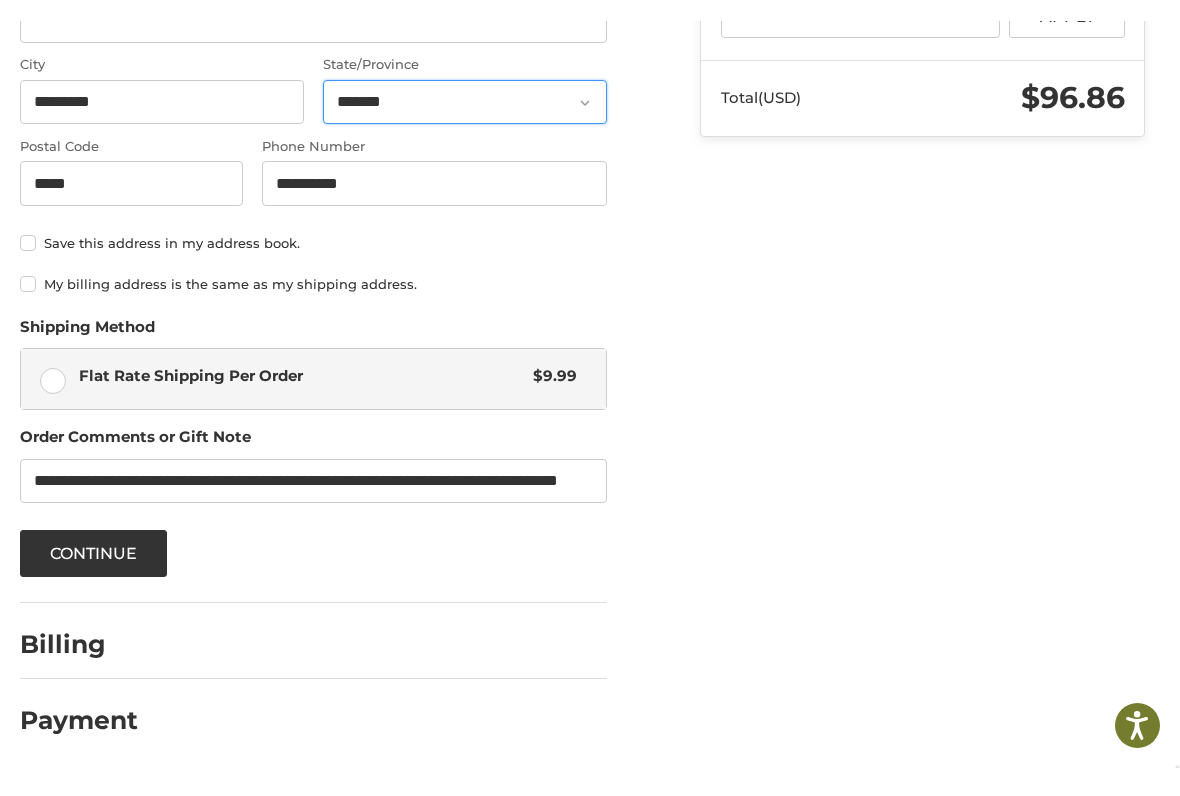 scroll, scrollTop: 718, scrollLeft: 0, axis: vertical 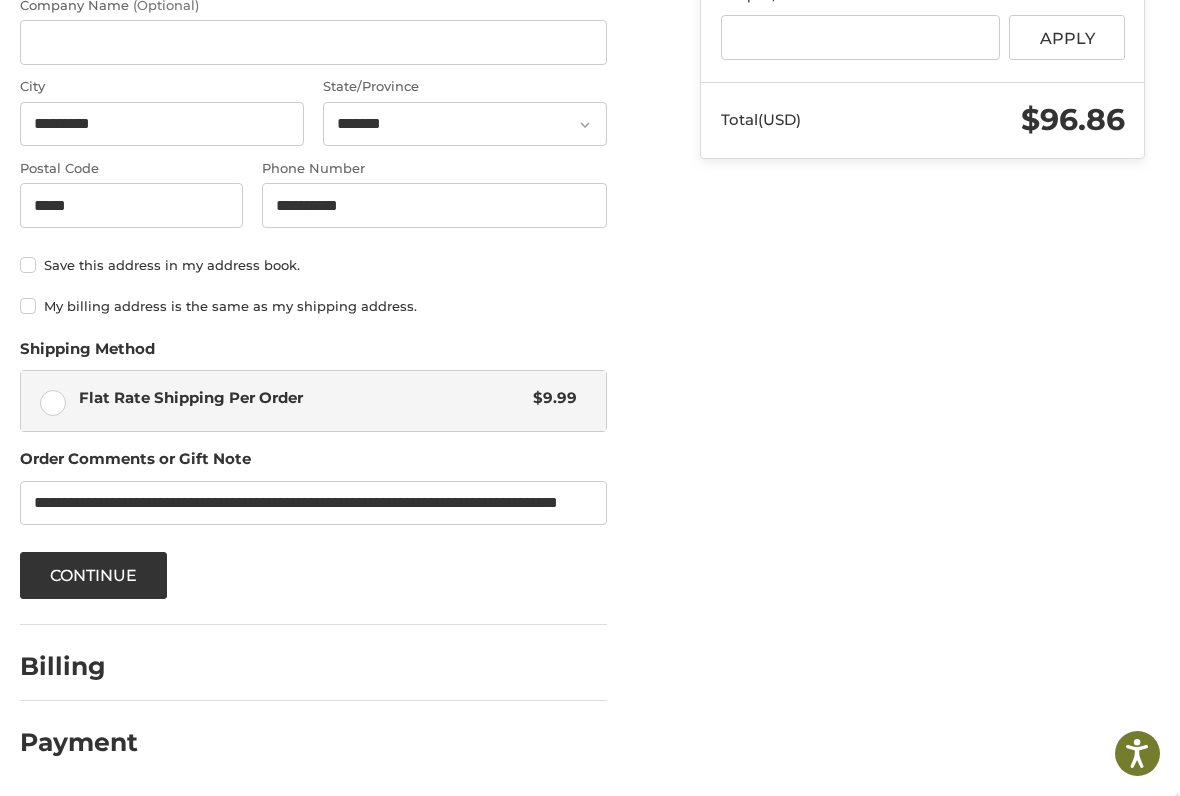 click on "Continue" at bounding box center (94, 575) 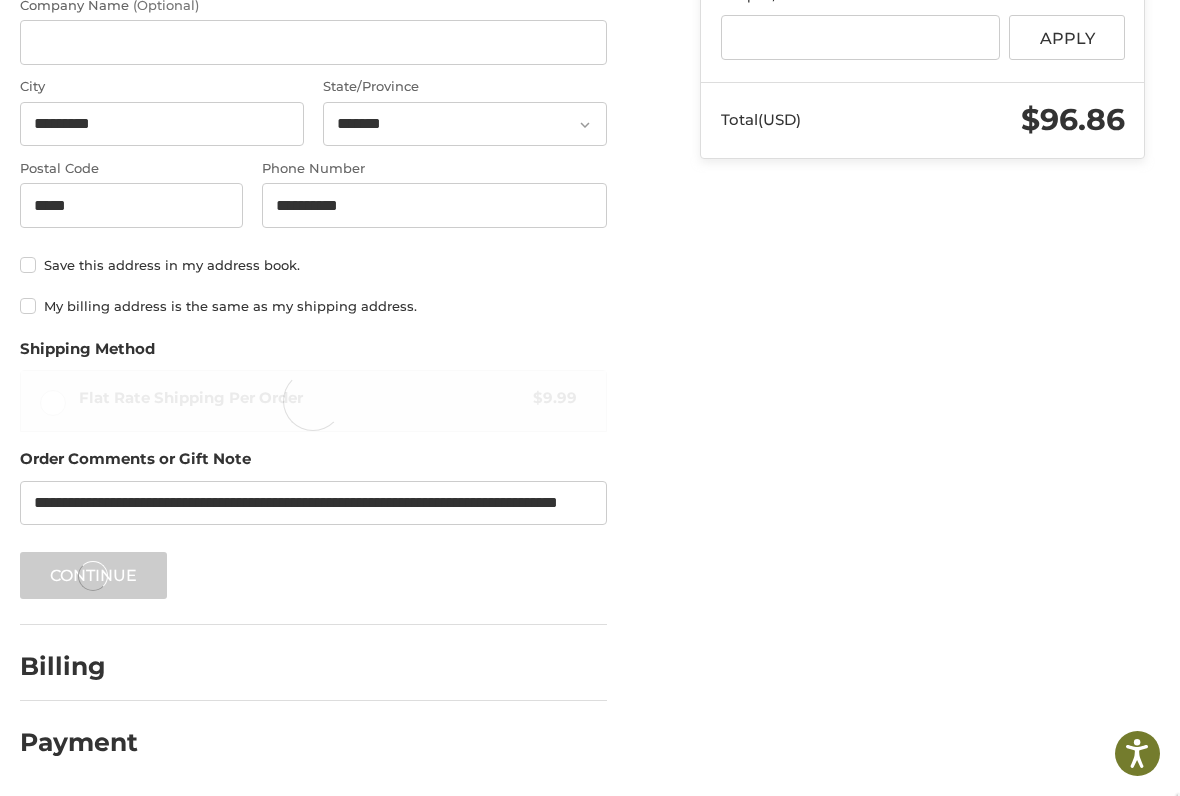 scroll, scrollTop: 116, scrollLeft: 0, axis: vertical 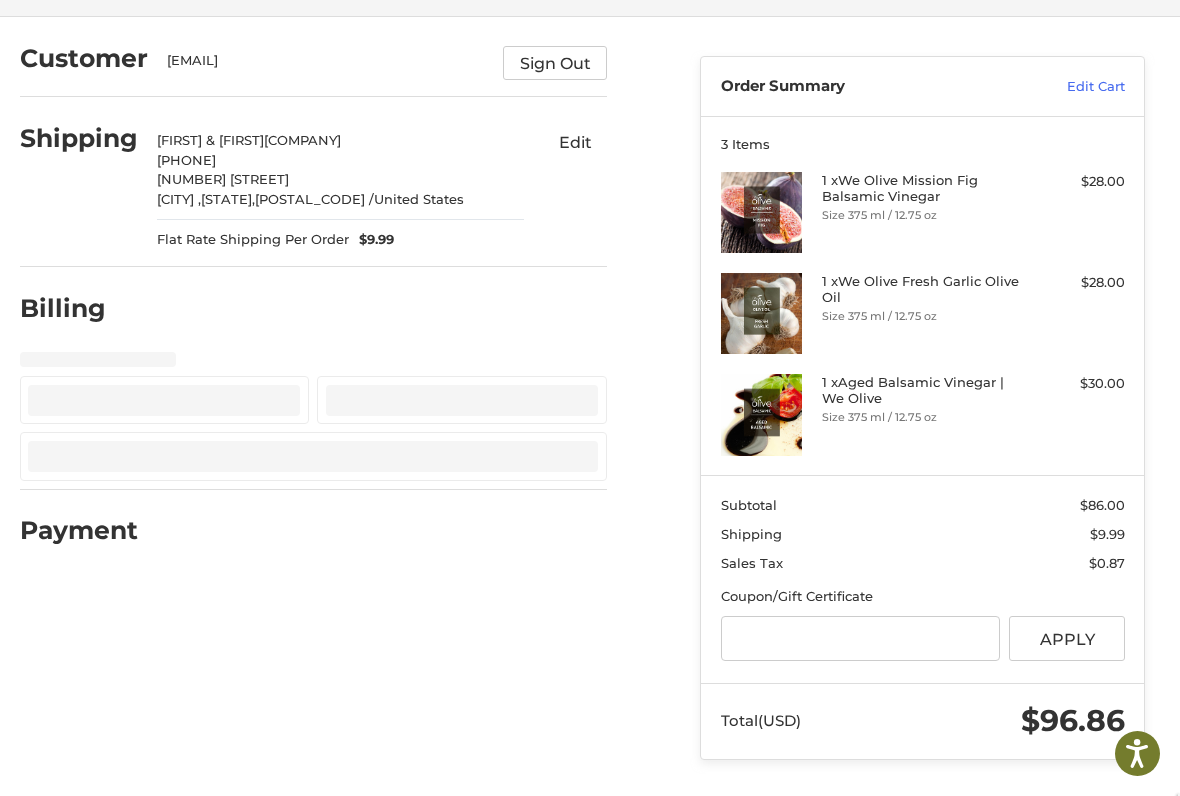 select on "**" 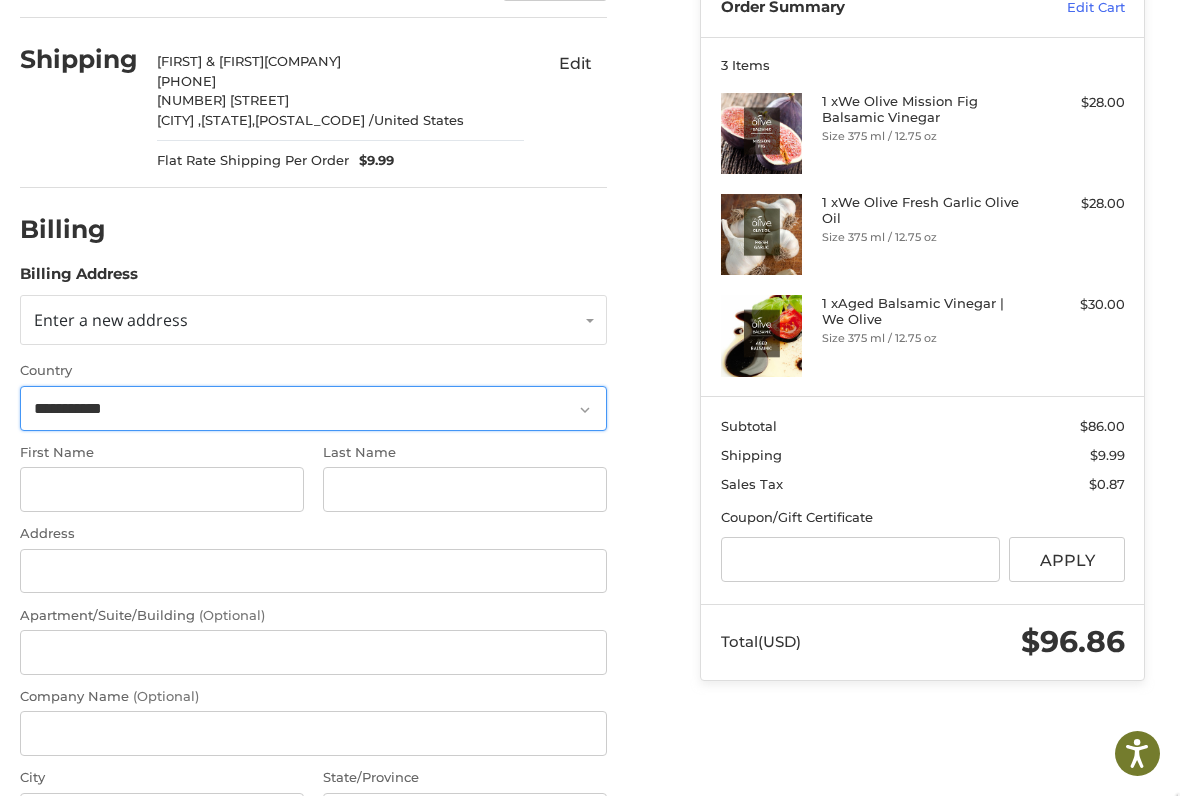 scroll, scrollTop: 197, scrollLeft: 0, axis: vertical 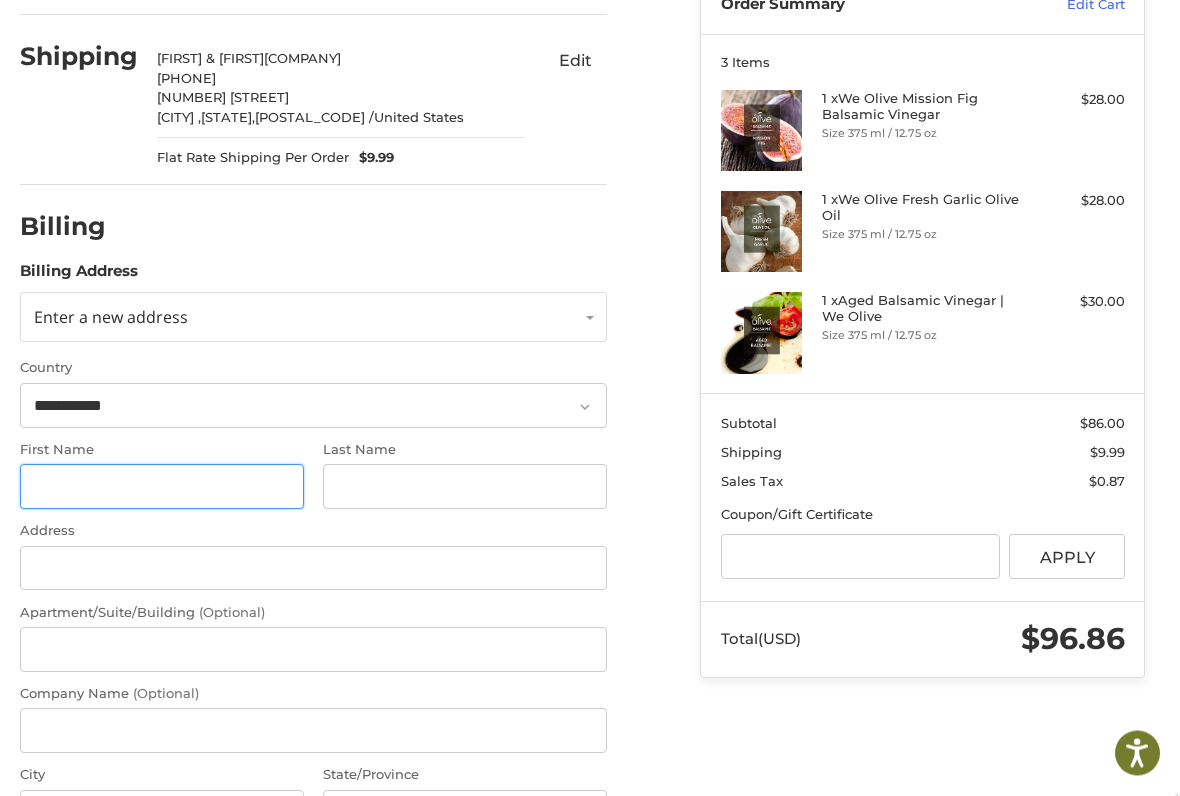 click on "First Name" at bounding box center [162, 487] 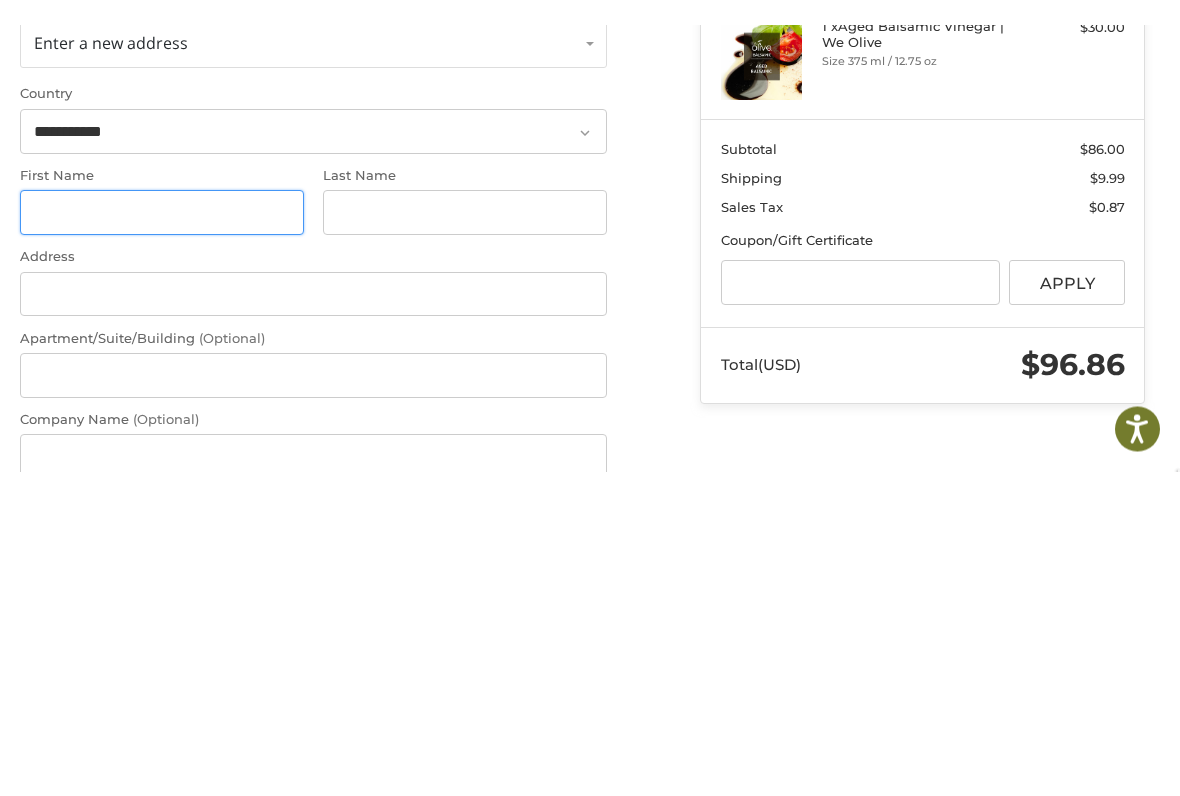 scroll, scrollTop: 497, scrollLeft: 0, axis: vertical 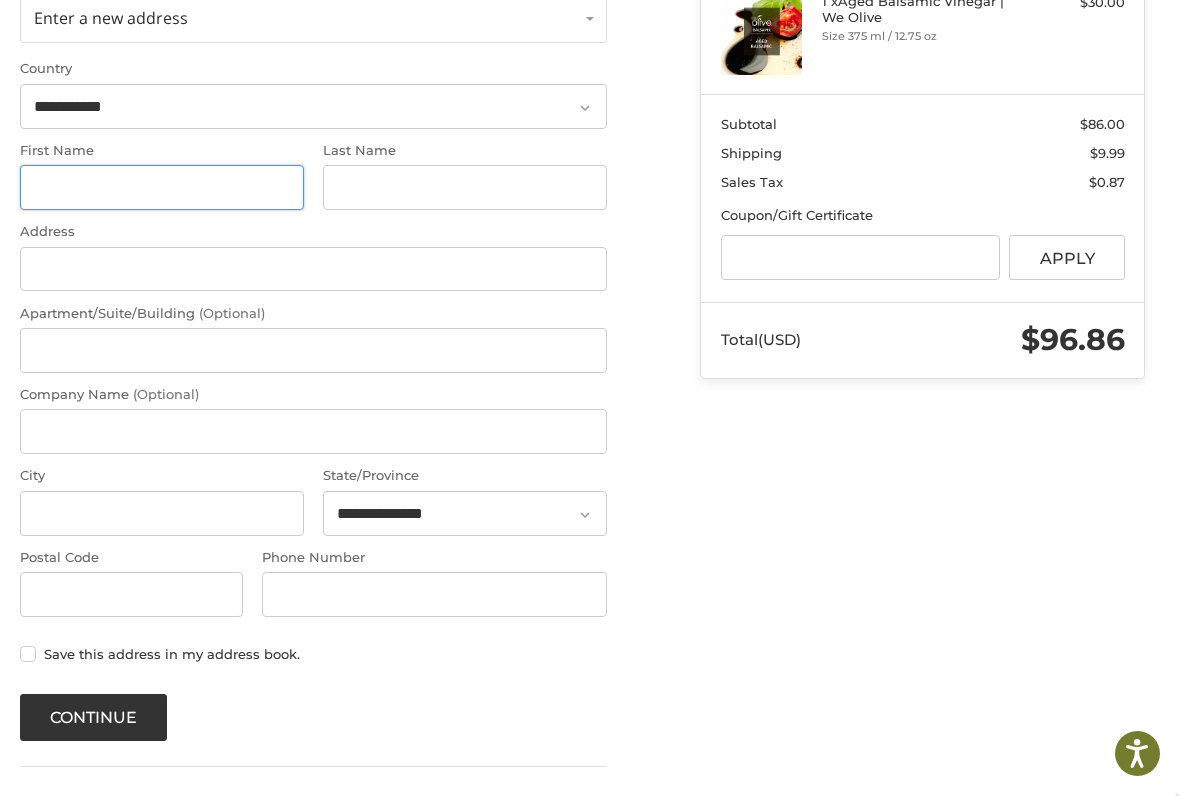 type on "********" 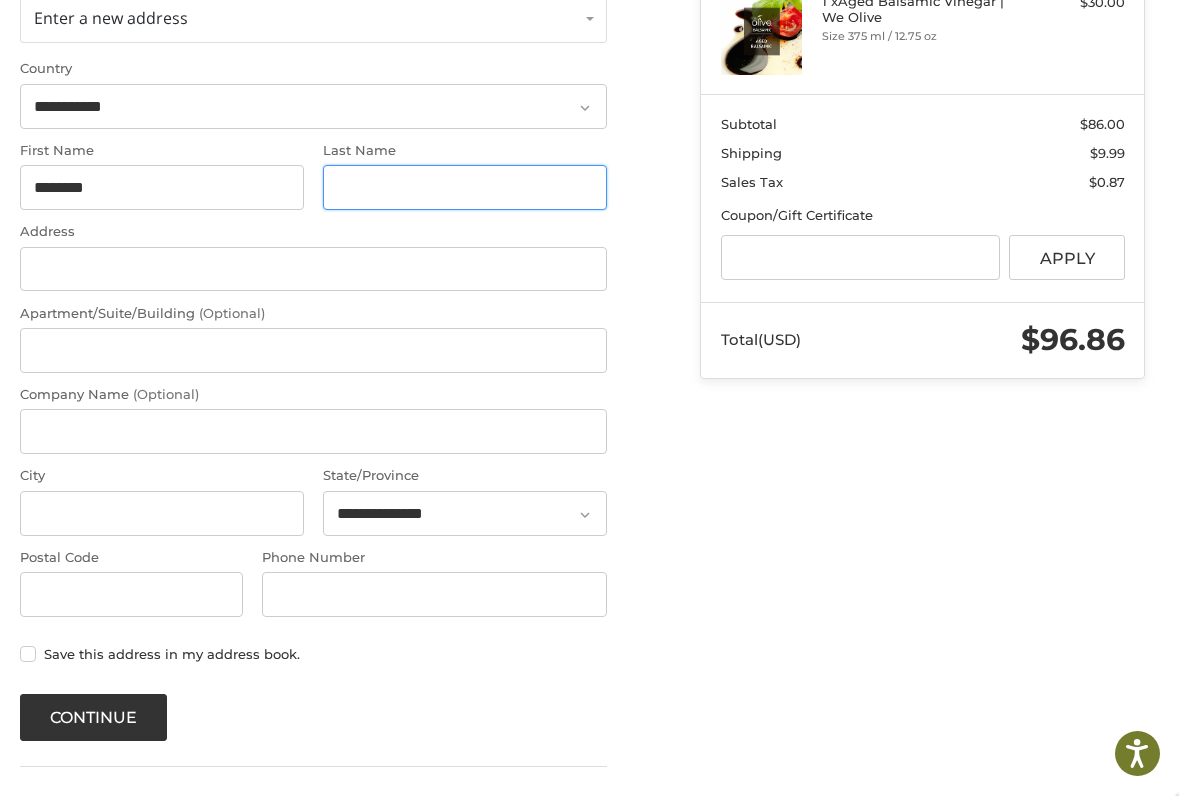 type on "******" 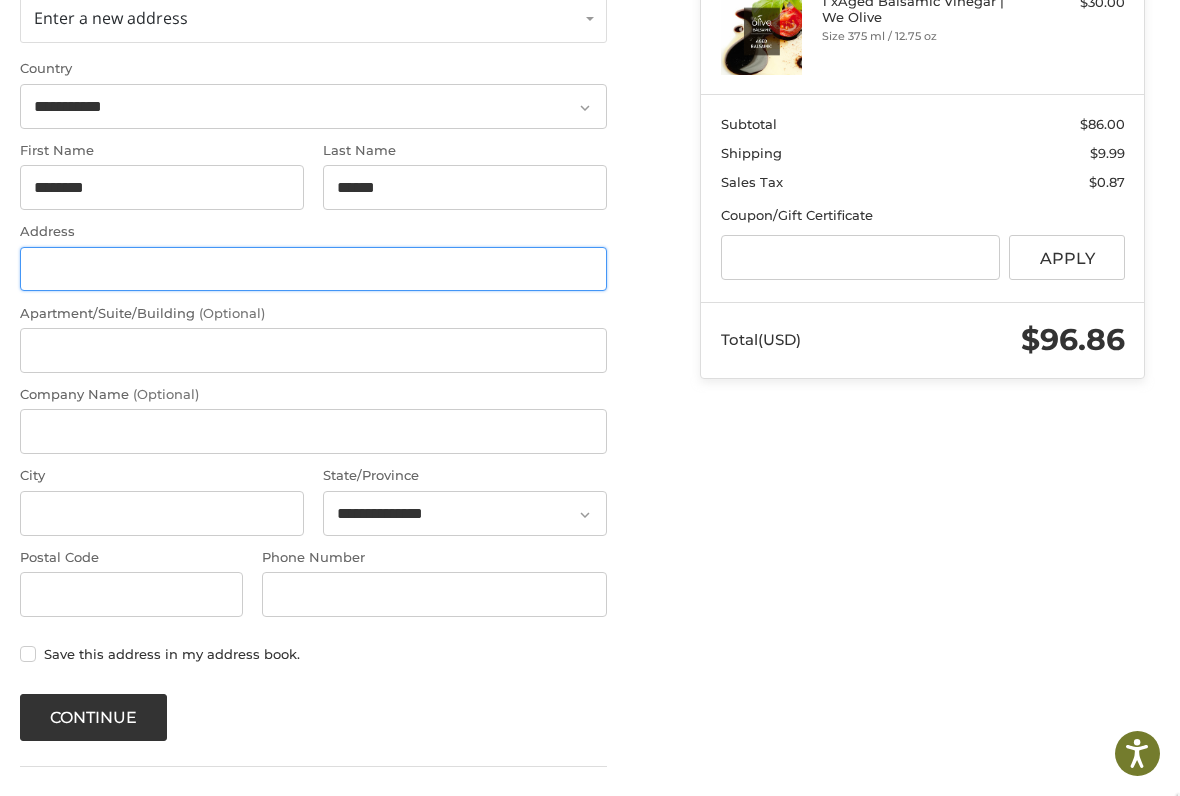 type on "**********" 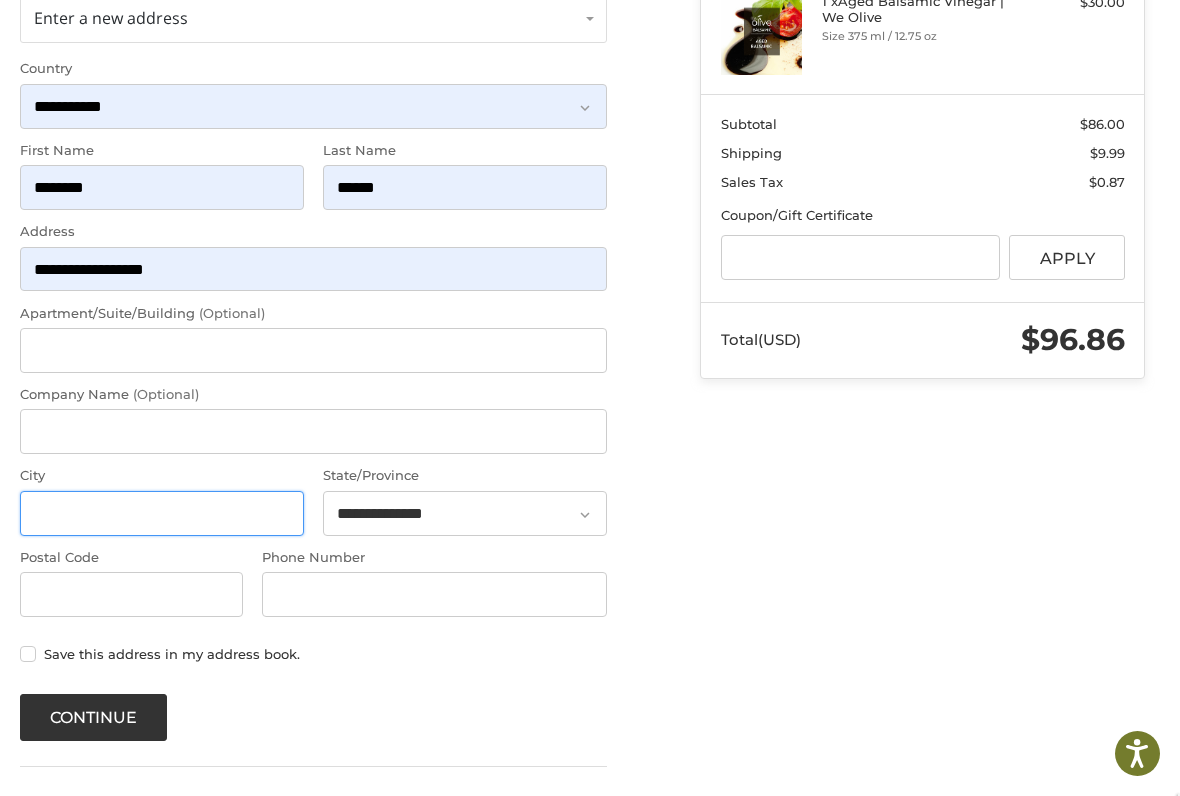 type on "******" 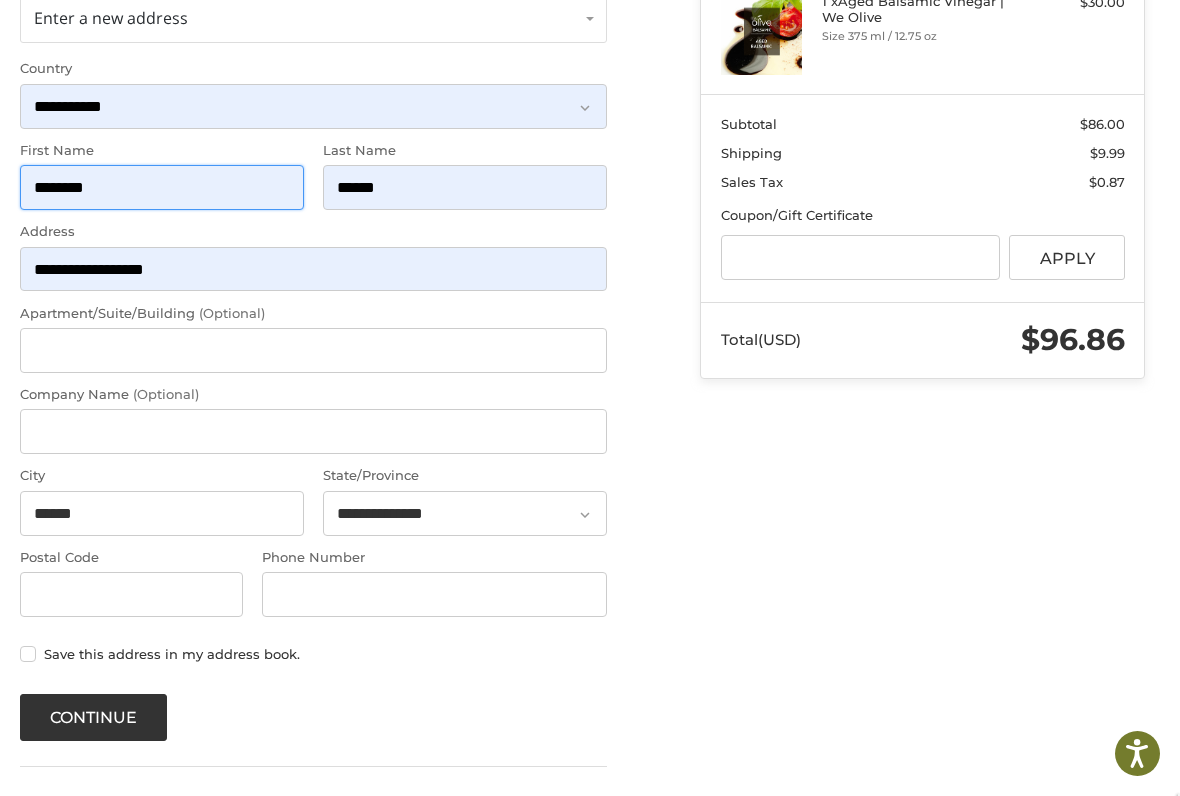 select on "**" 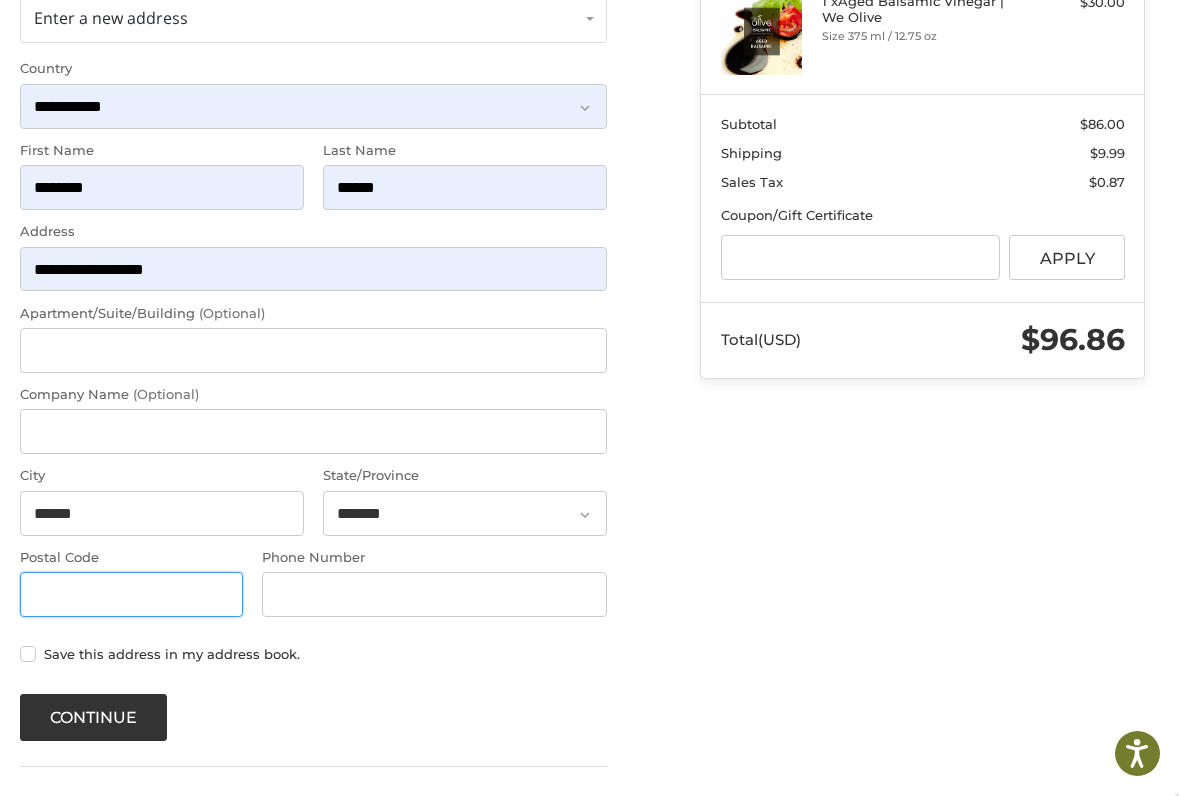 type on "*****" 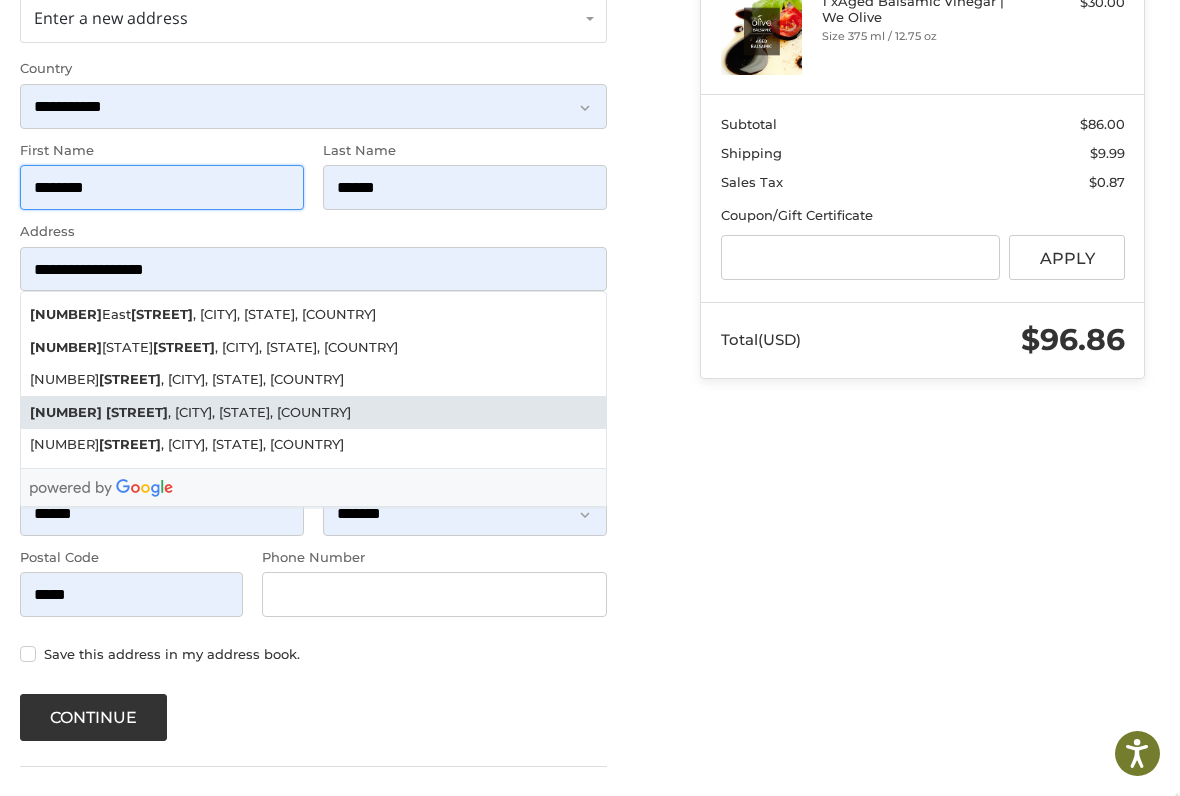 click on "400   Pickwick Drive , Vestal, NY, USA" at bounding box center (314, 412) 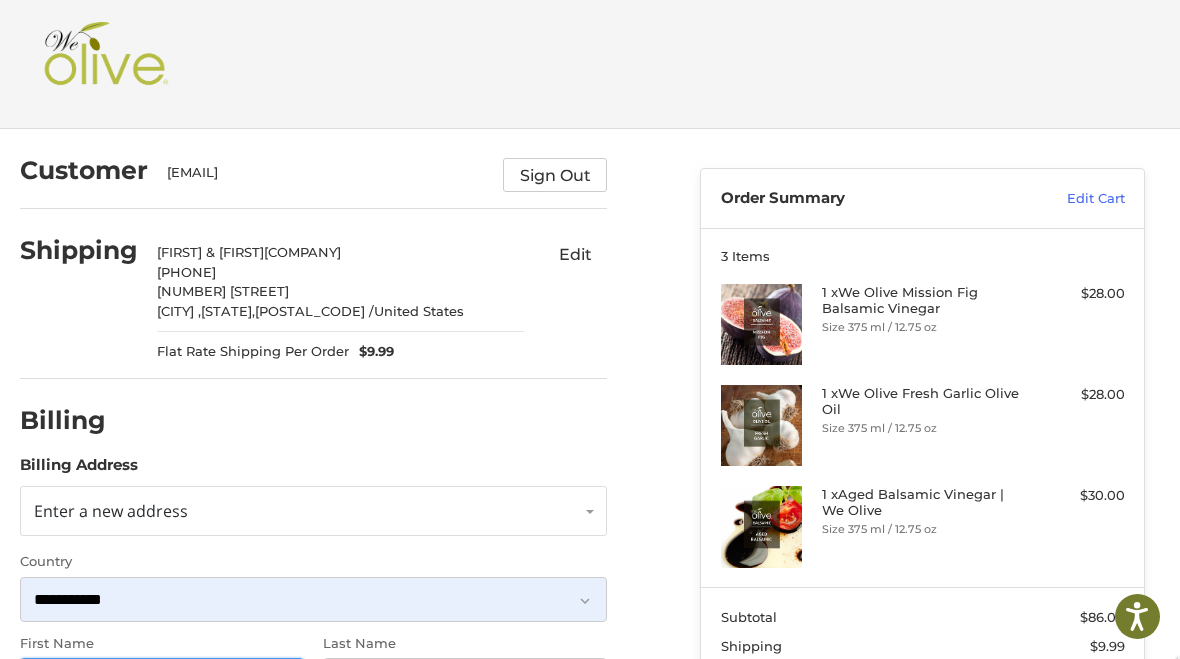 scroll, scrollTop: 0, scrollLeft: 0, axis: both 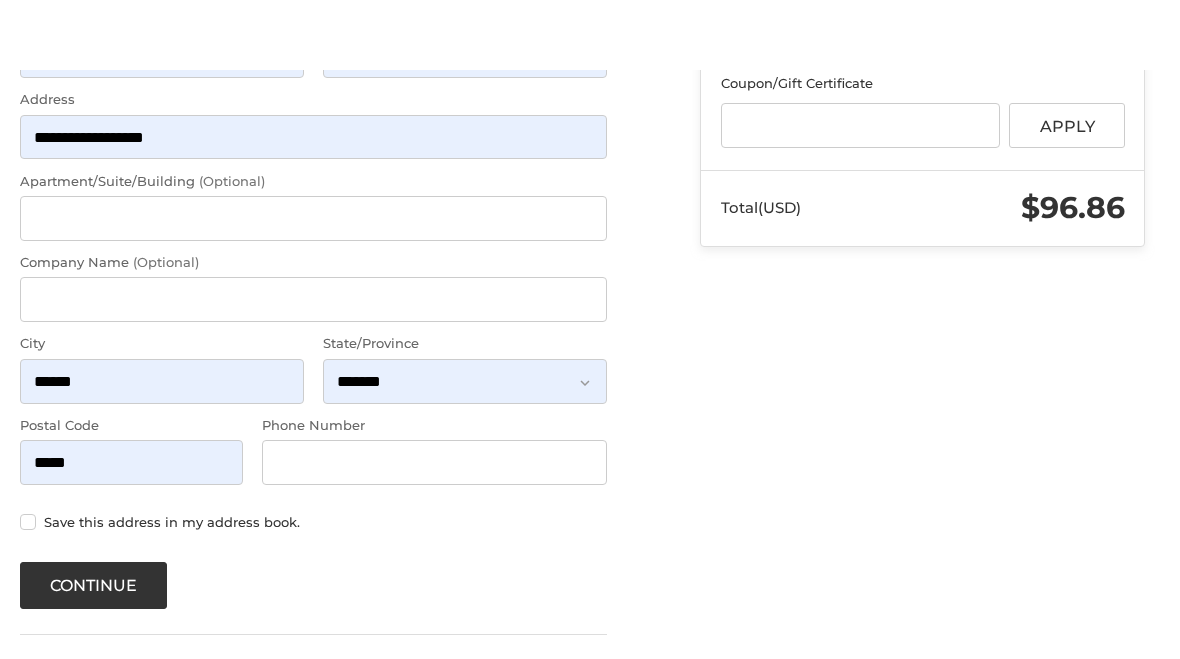 click on "Continue" at bounding box center (94, 515) 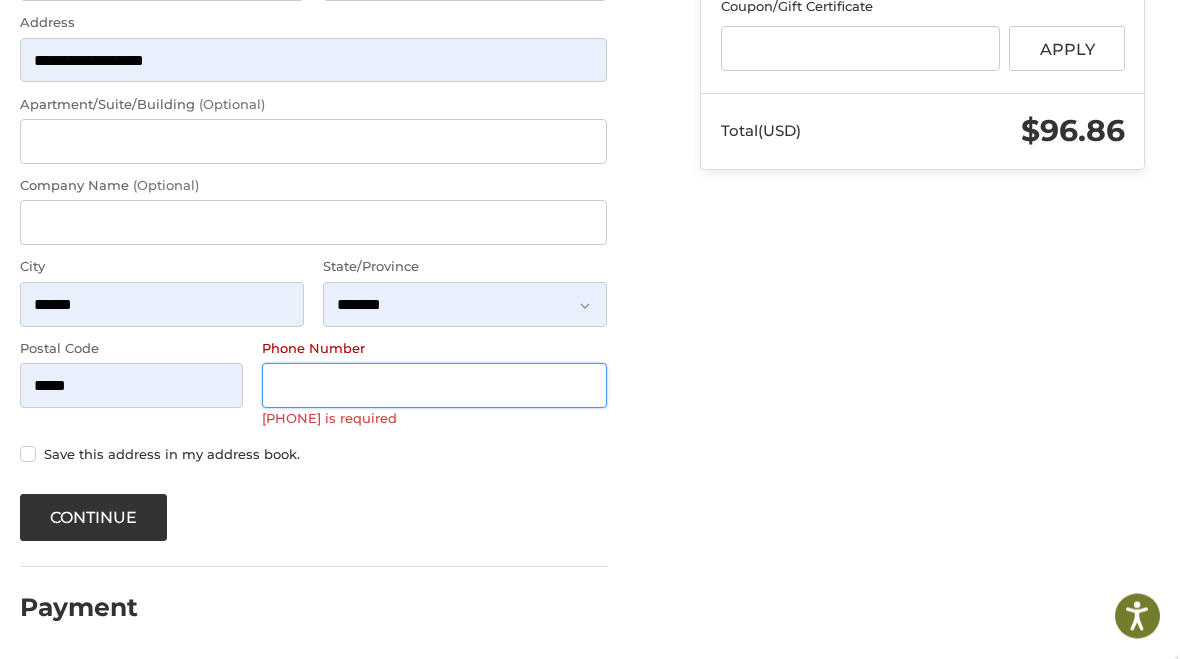 scroll, scrollTop: 706, scrollLeft: 0, axis: vertical 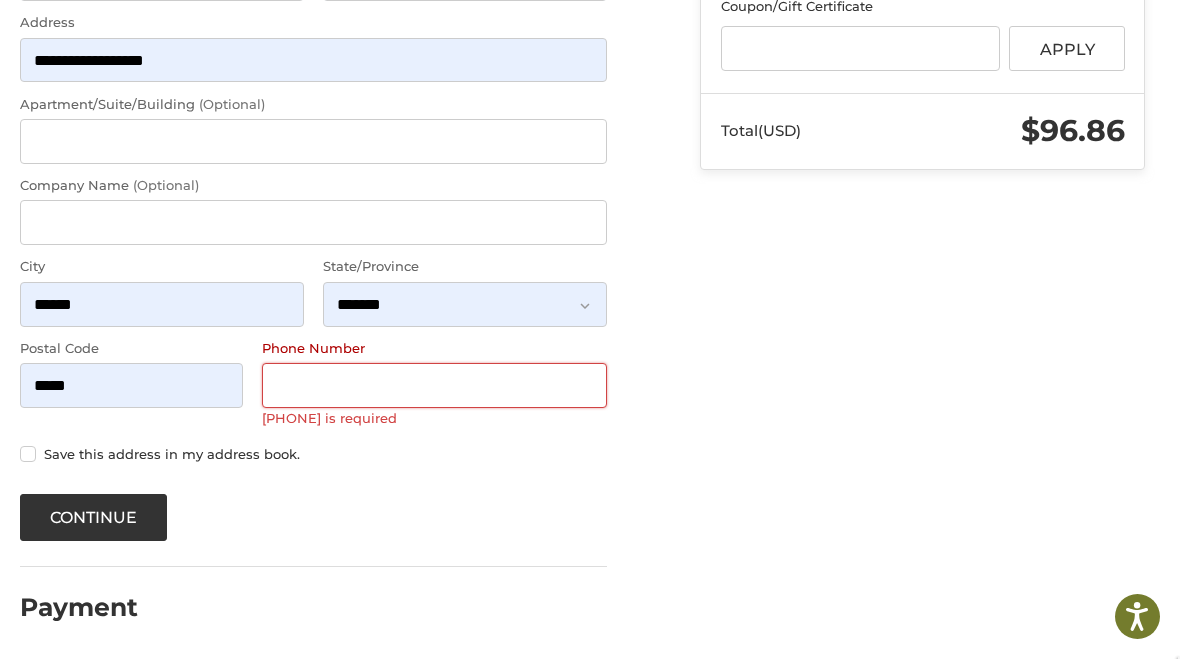 click on "Continue" at bounding box center (94, 517) 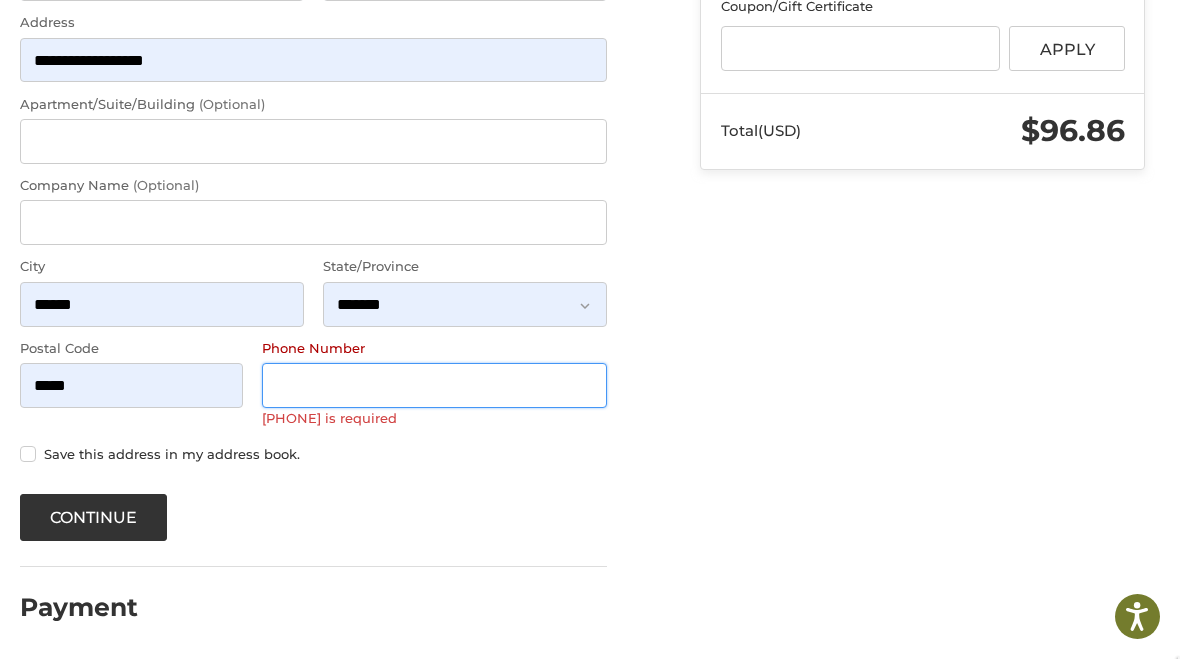 click on "Phone Number" at bounding box center (434, 385) 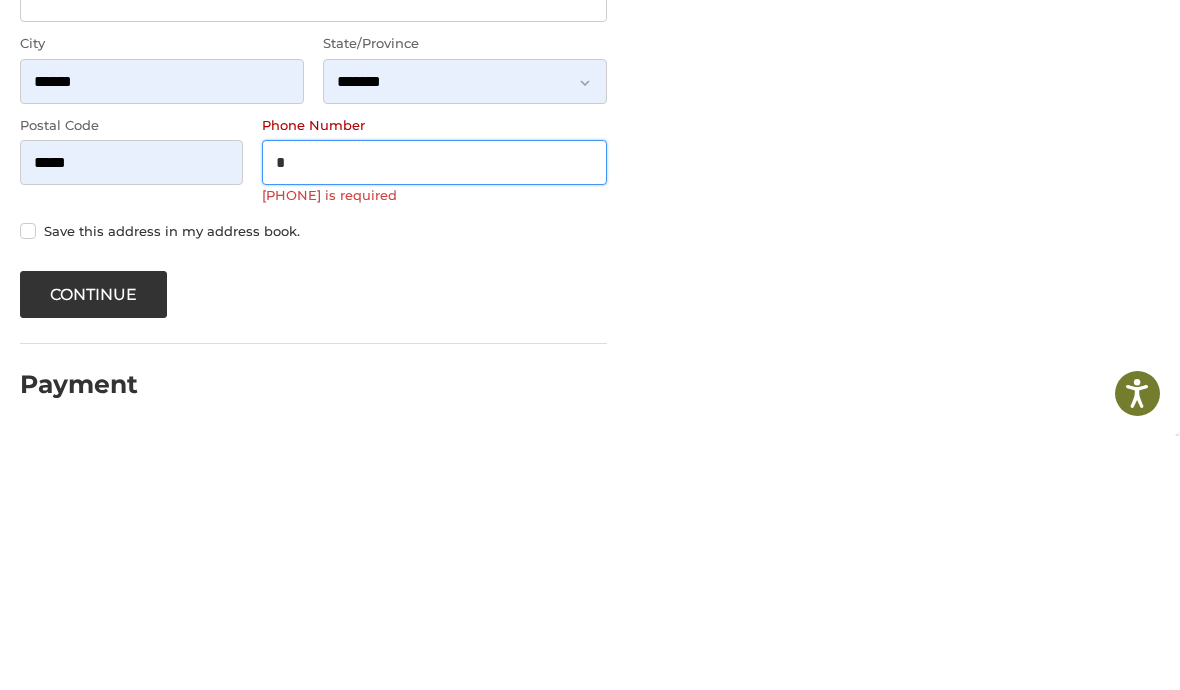 scroll, scrollTop: 668, scrollLeft: 0, axis: vertical 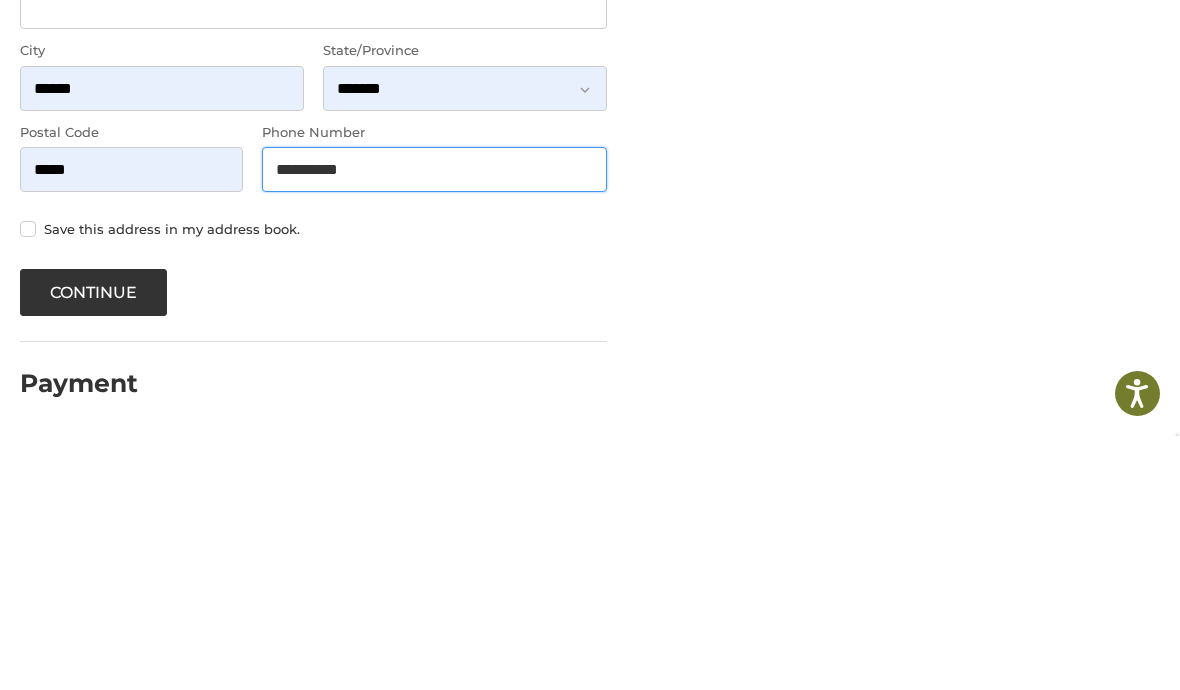type on "**********" 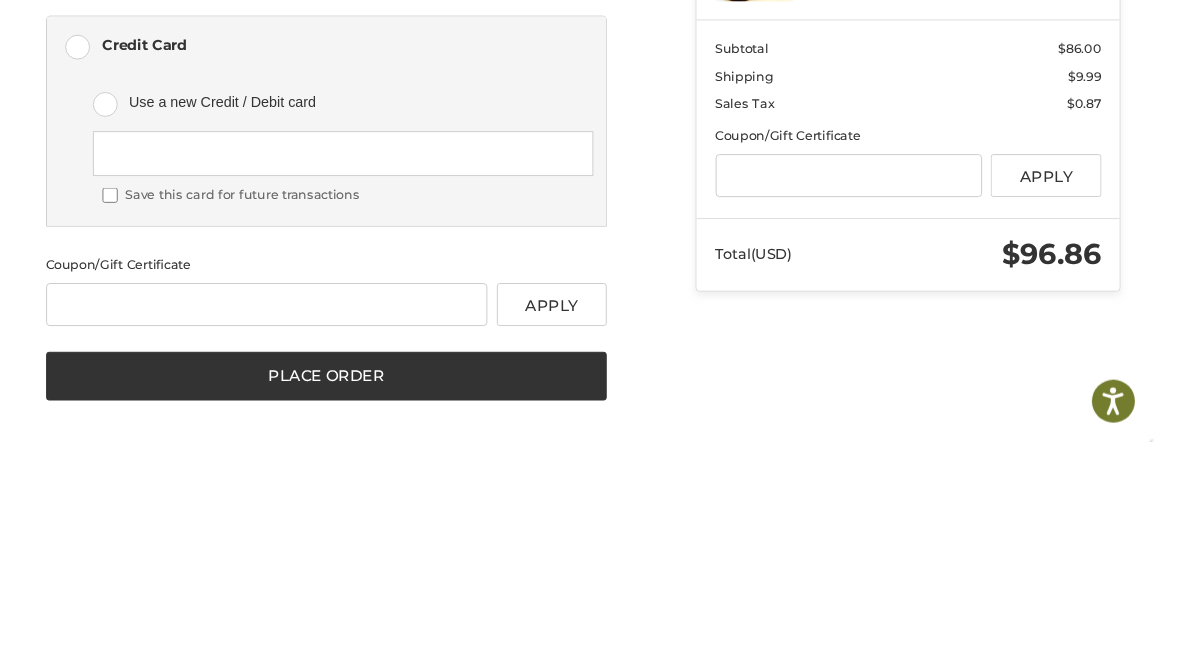 scroll, scrollTop: 374, scrollLeft: 0, axis: vertical 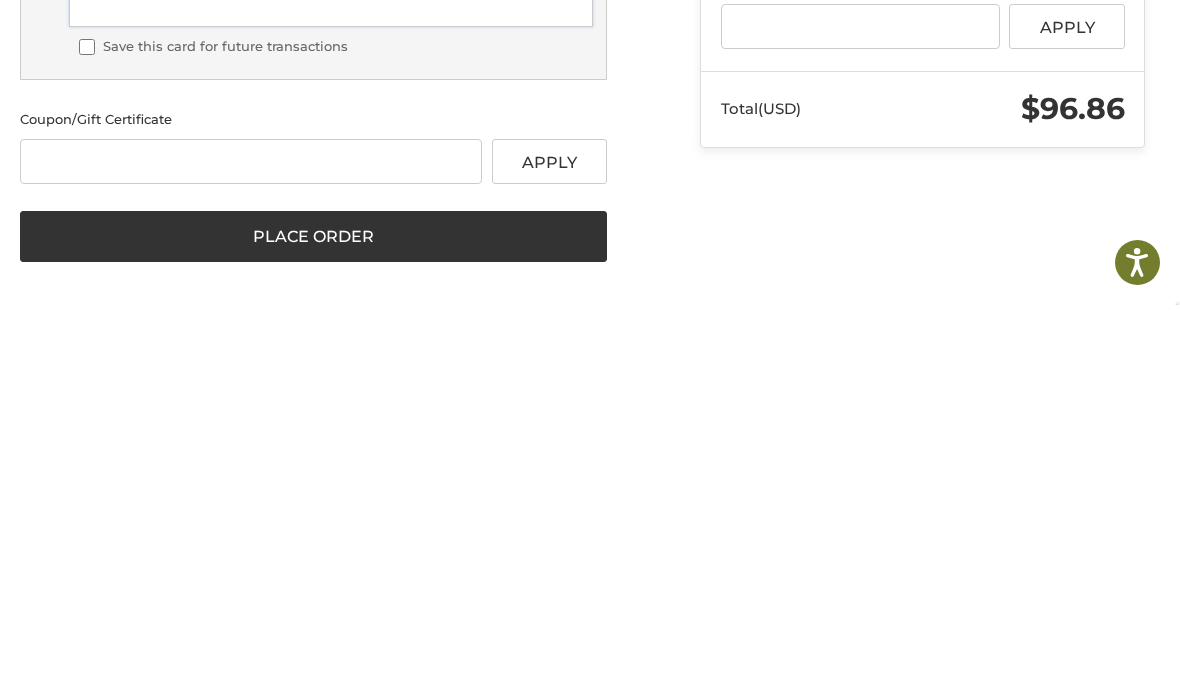 click on "Place Order" at bounding box center [314, 622] 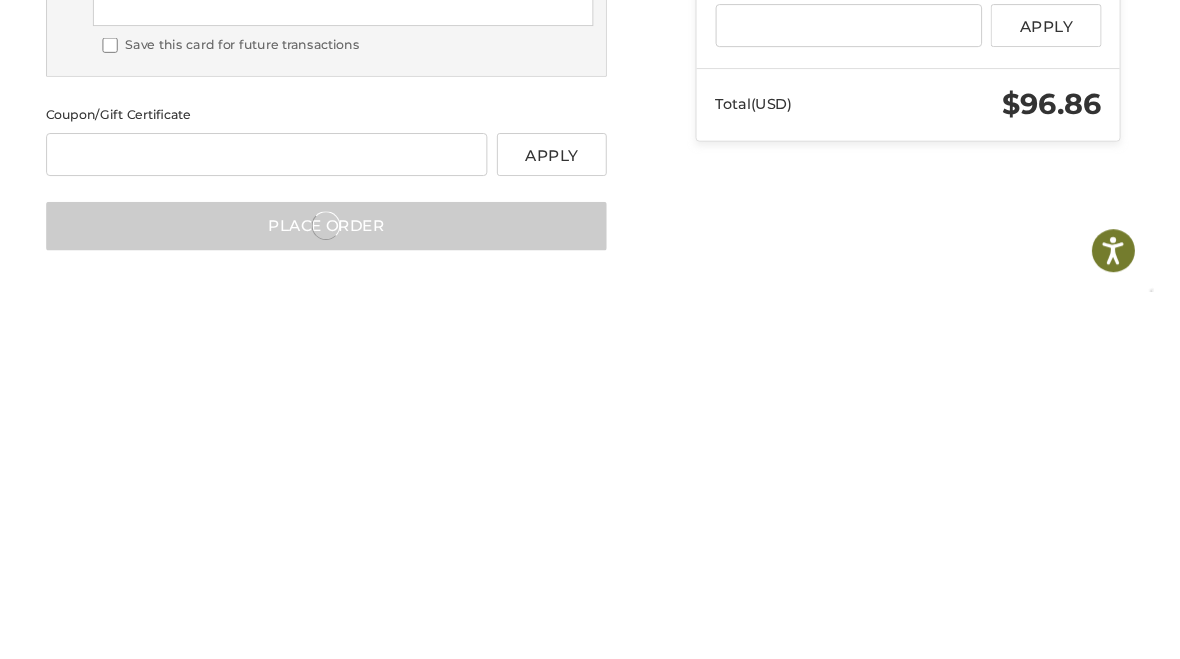 scroll, scrollTop: 374, scrollLeft: 0, axis: vertical 